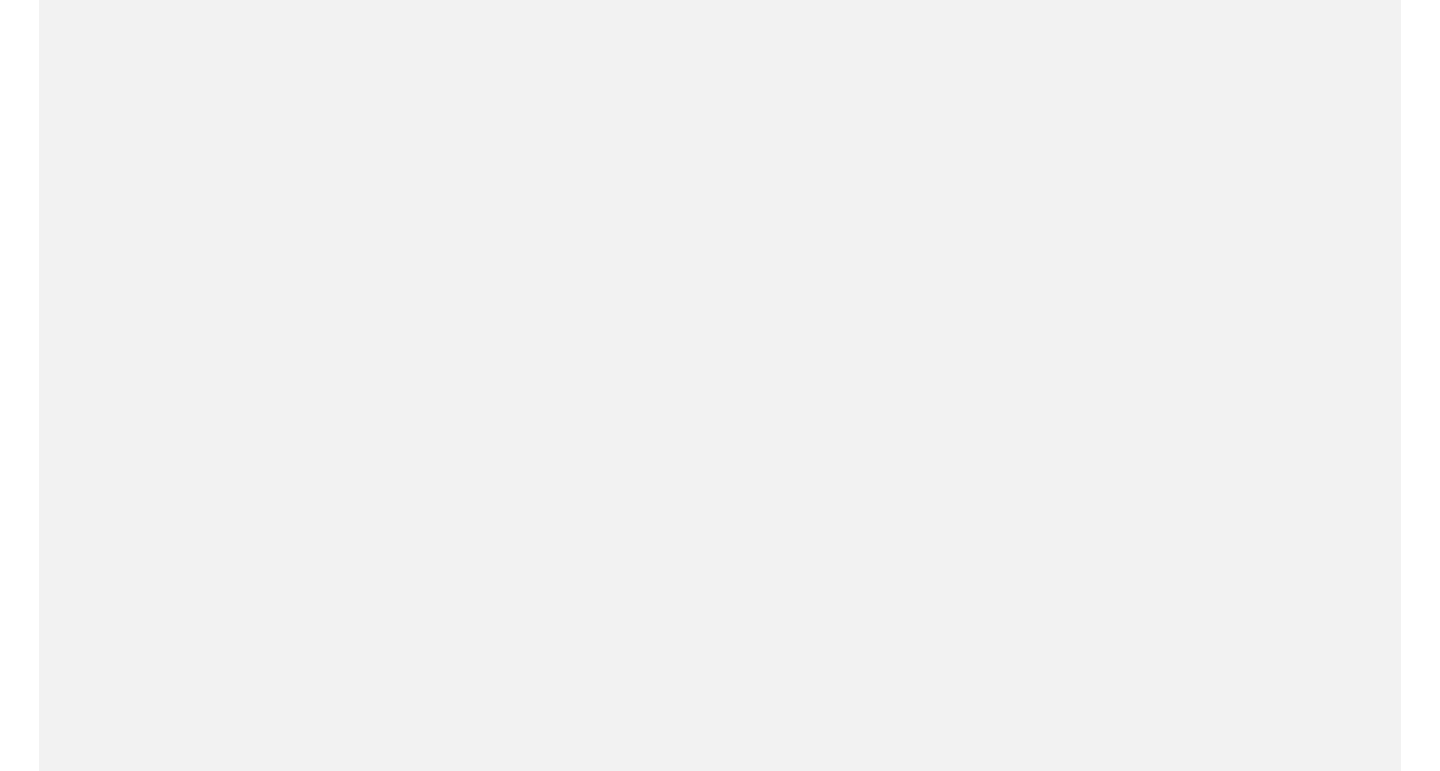 scroll, scrollTop: 0, scrollLeft: 0, axis: both 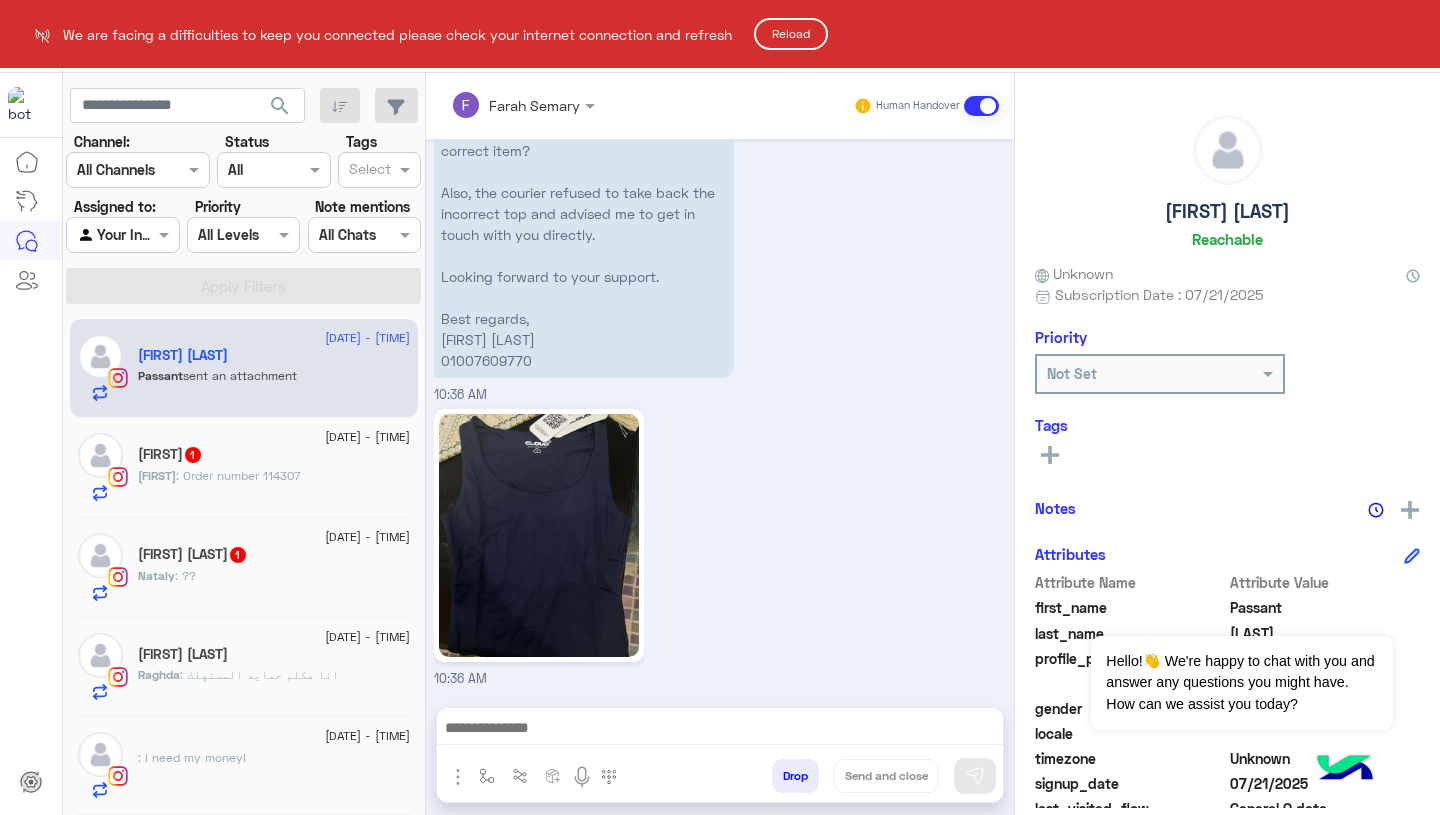 click on "Reload" 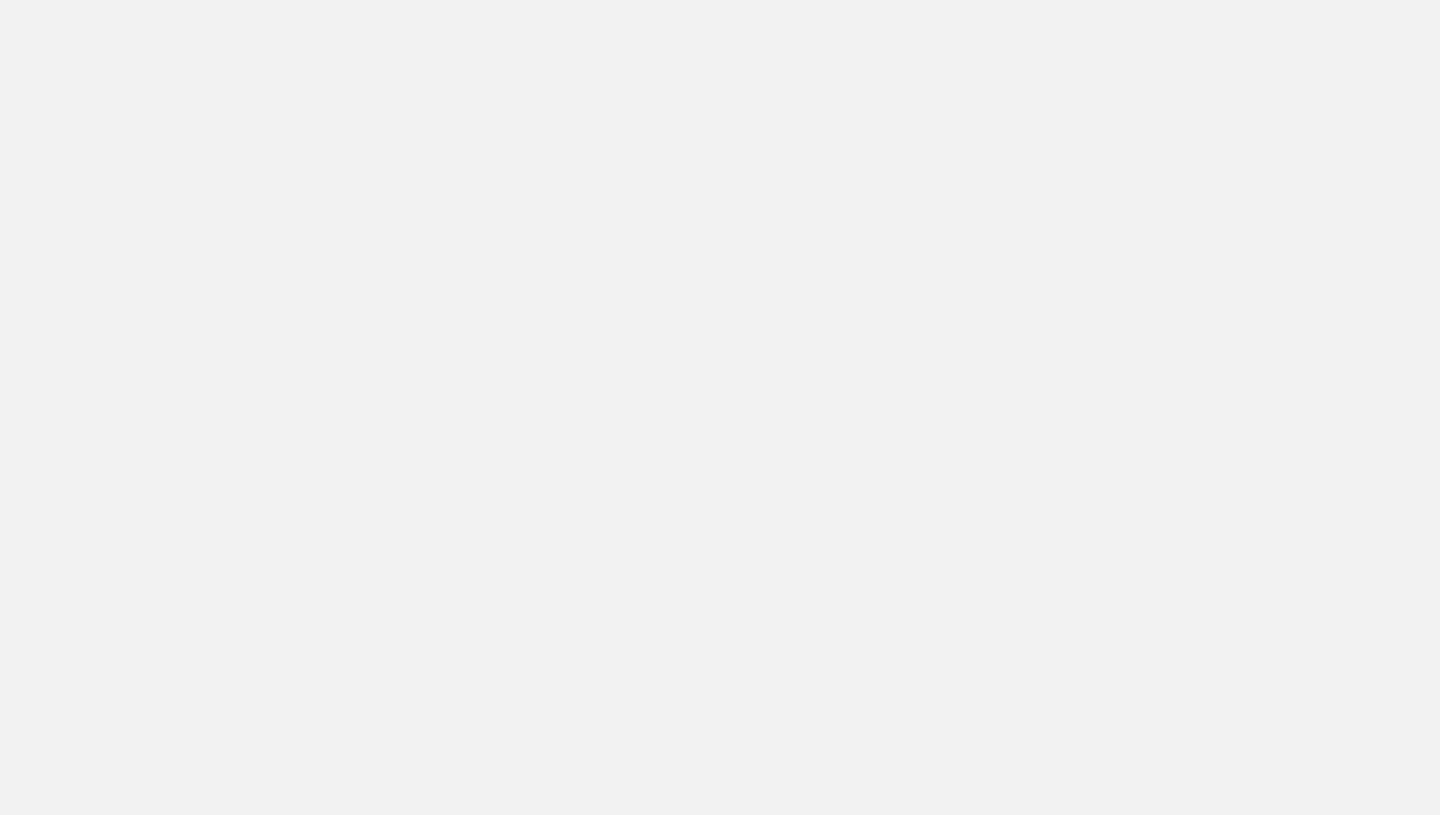 scroll, scrollTop: 0, scrollLeft: 0, axis: both 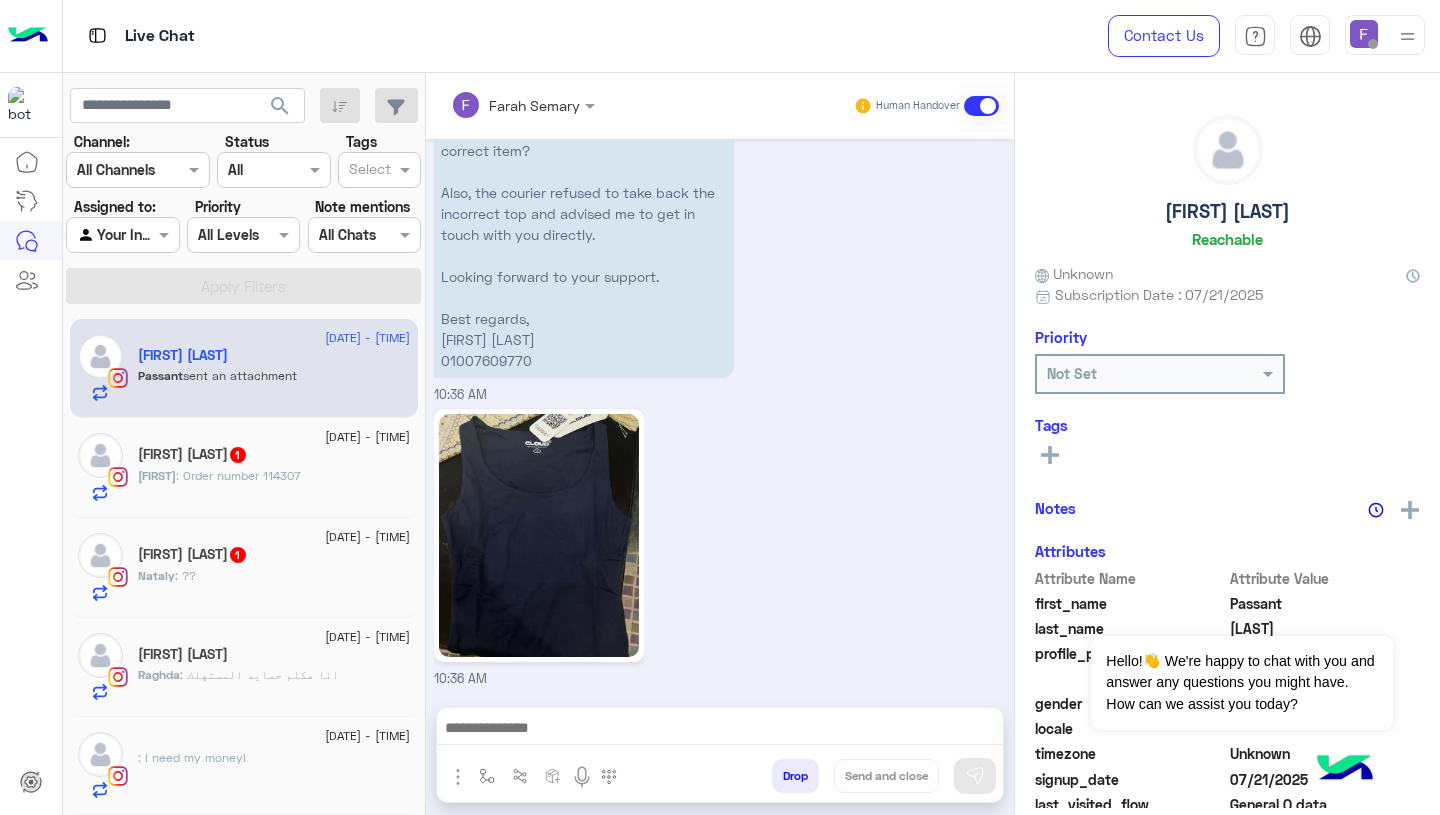 click at bounding box center (1364, 34) 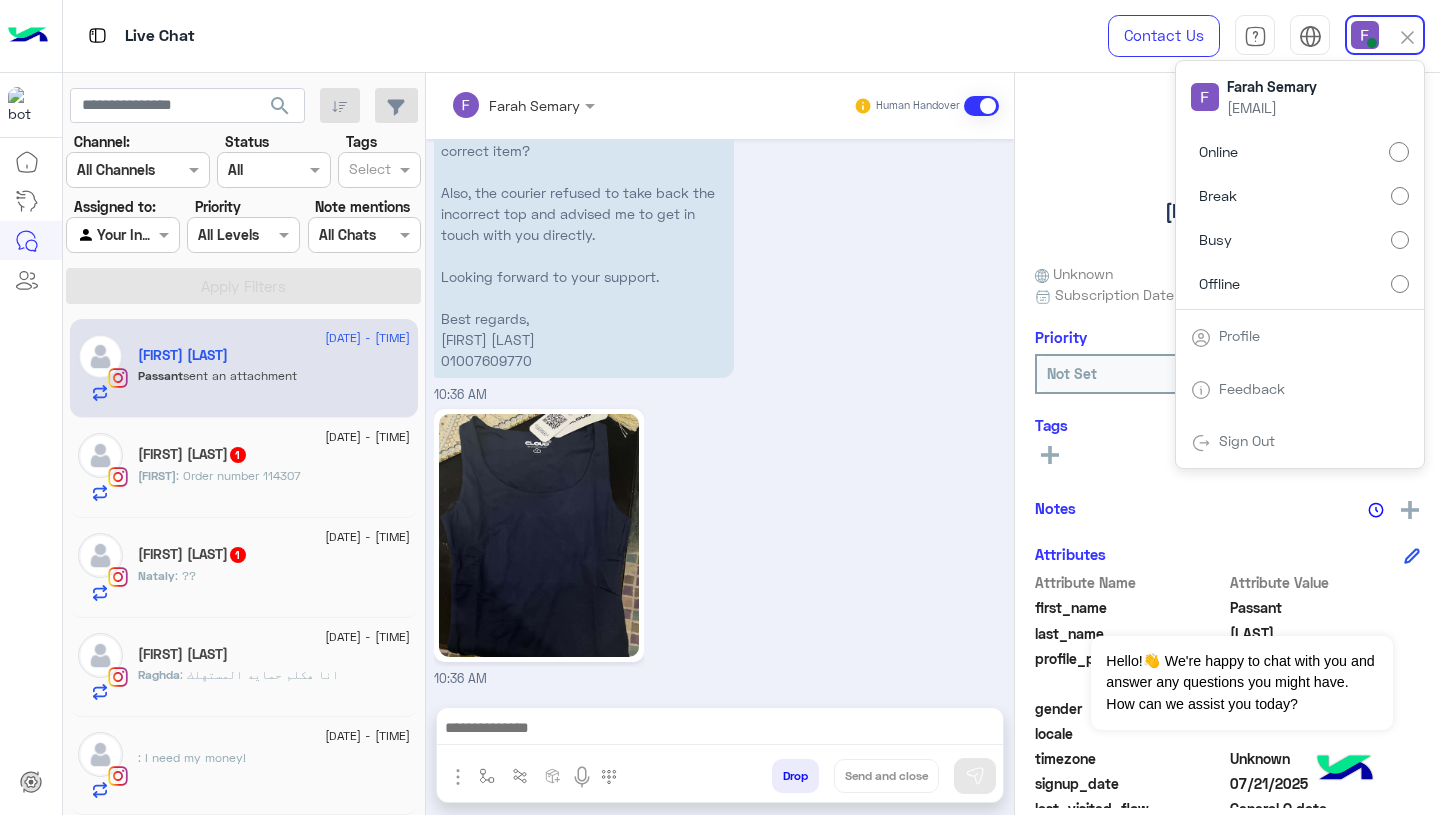 click on "Jul 22, 2025  Received wrong item - order no. 113127 Hi, I received the wrong navy blue top — it’s not the one I ordered (please see attached photo). Could you kindly resend the correct item? Also, the courier refused to take back the incorrect top and advised me to get in touch with you directly. Looking forward to your support. Best regards, Passant Islam 01007609770   10:36 AM" at bounding box center [720, 174] 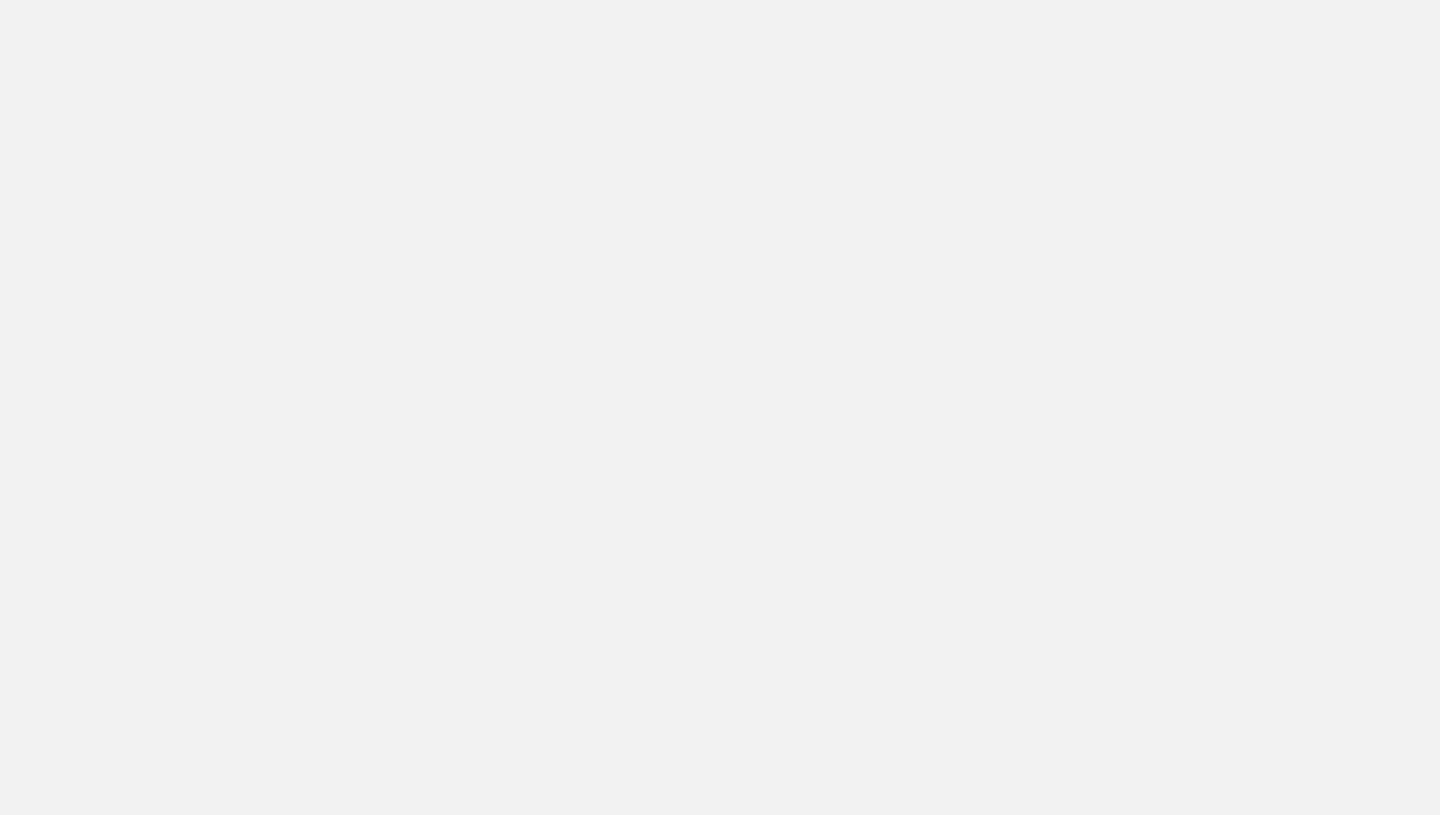 scroll, scrollTop: 0, scrollLeft: 0, axis: both 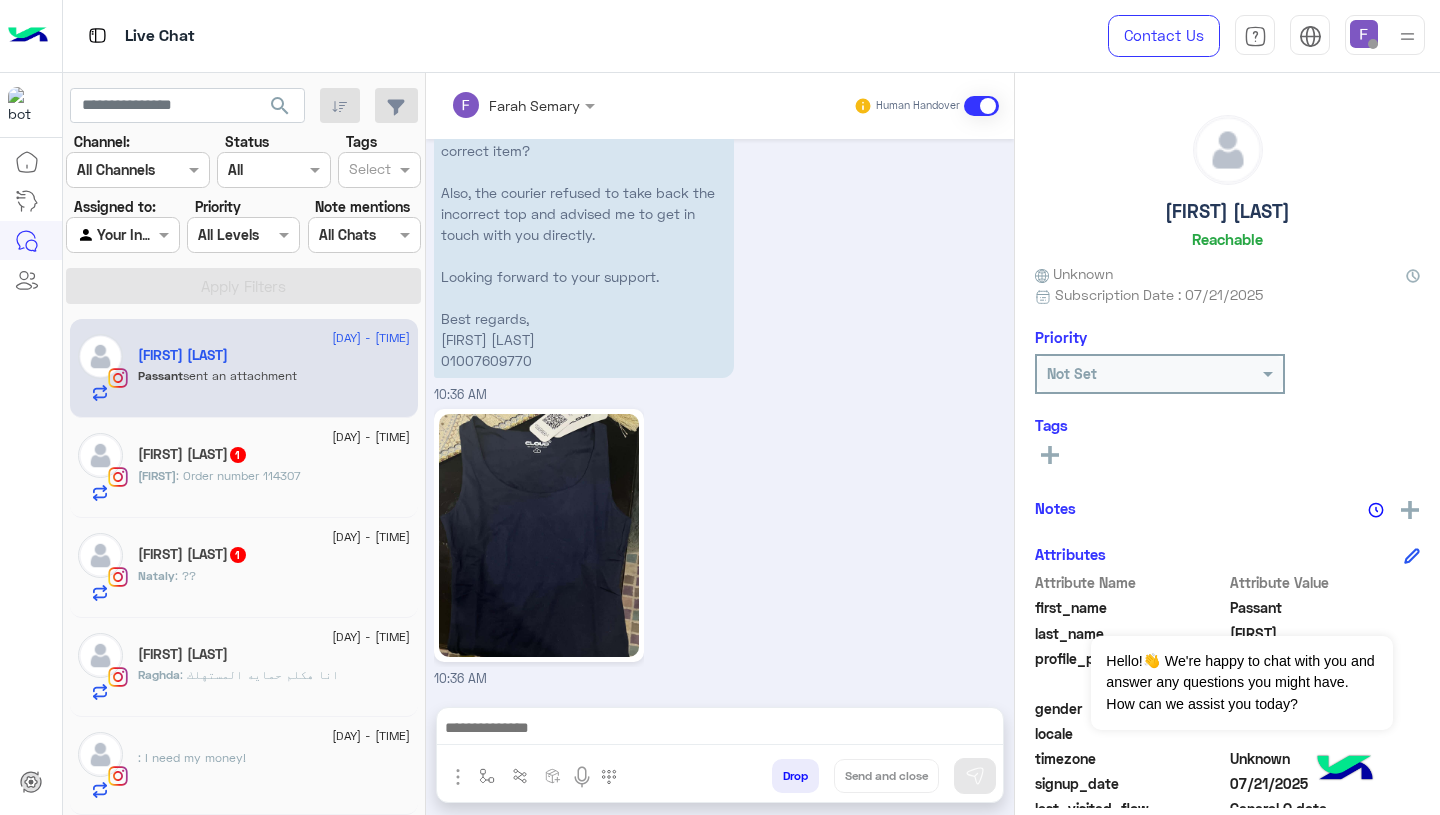 click 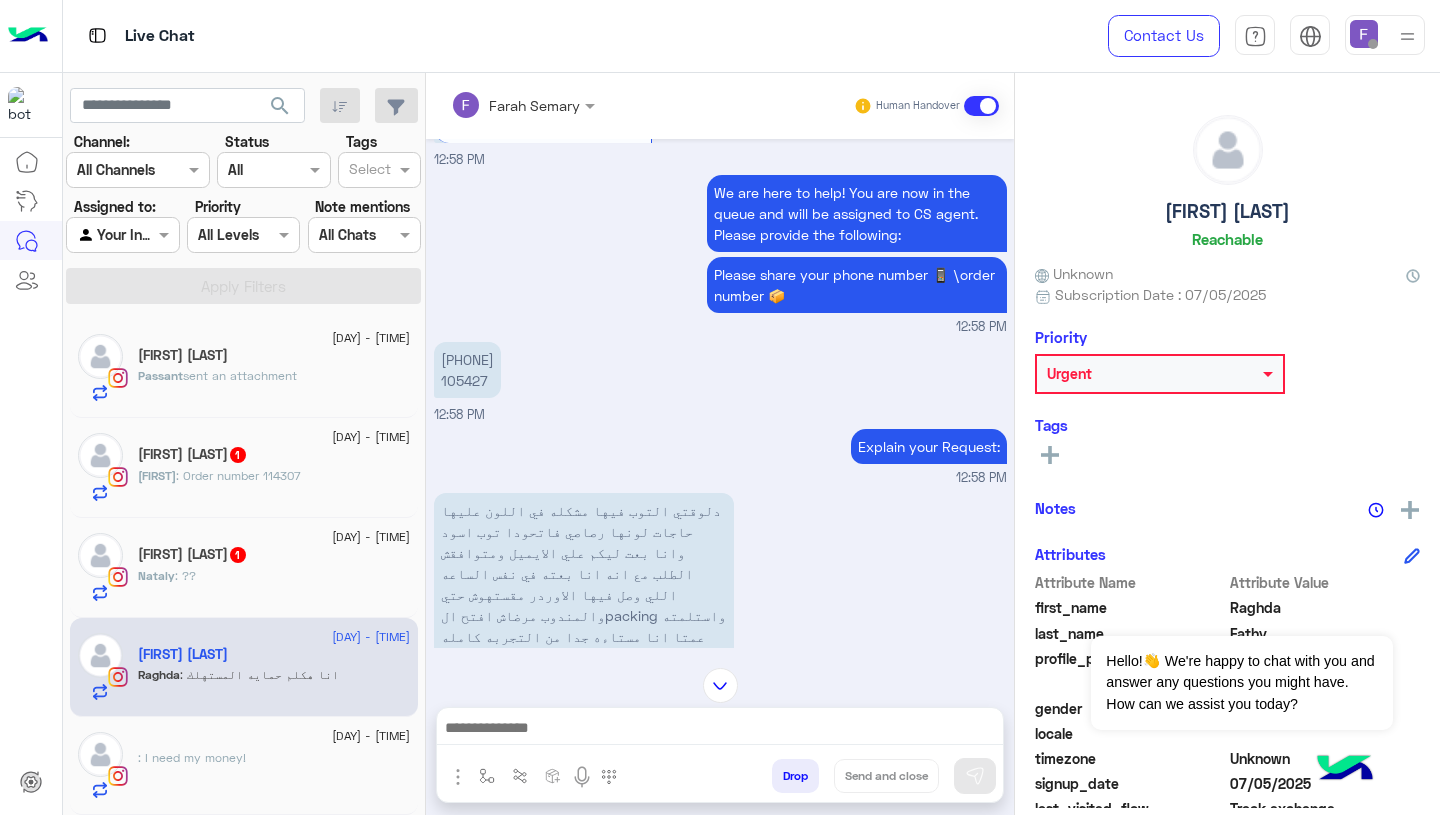 scroll, scrollTop: 572, scrollLeft: 0, axis: vertical 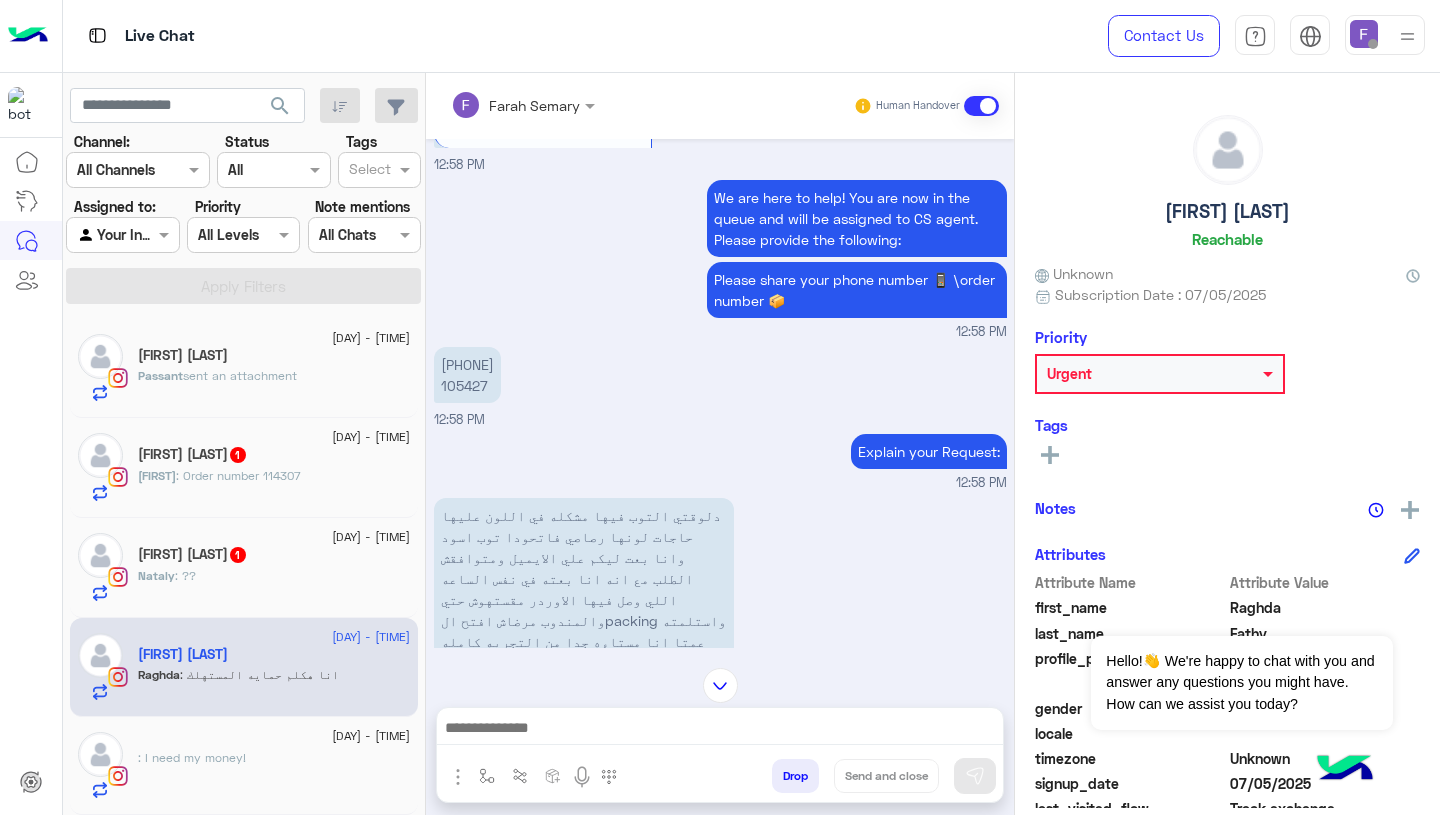 click on "[PHONE] [NUMBER]" at bounding box center [467, 375] 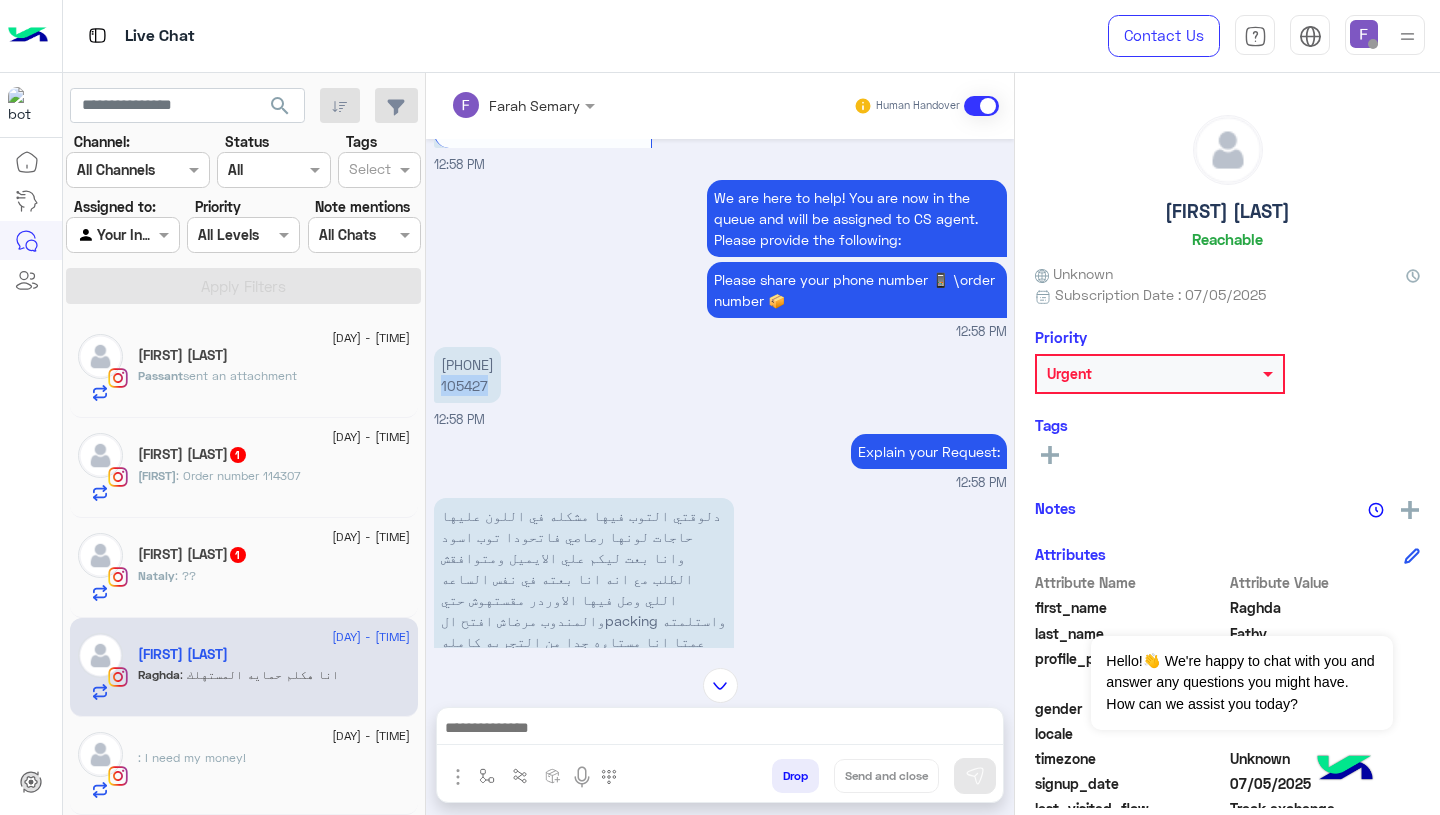 click on "[PHONE] [NUMBER]" at bounding box center [467, 375] 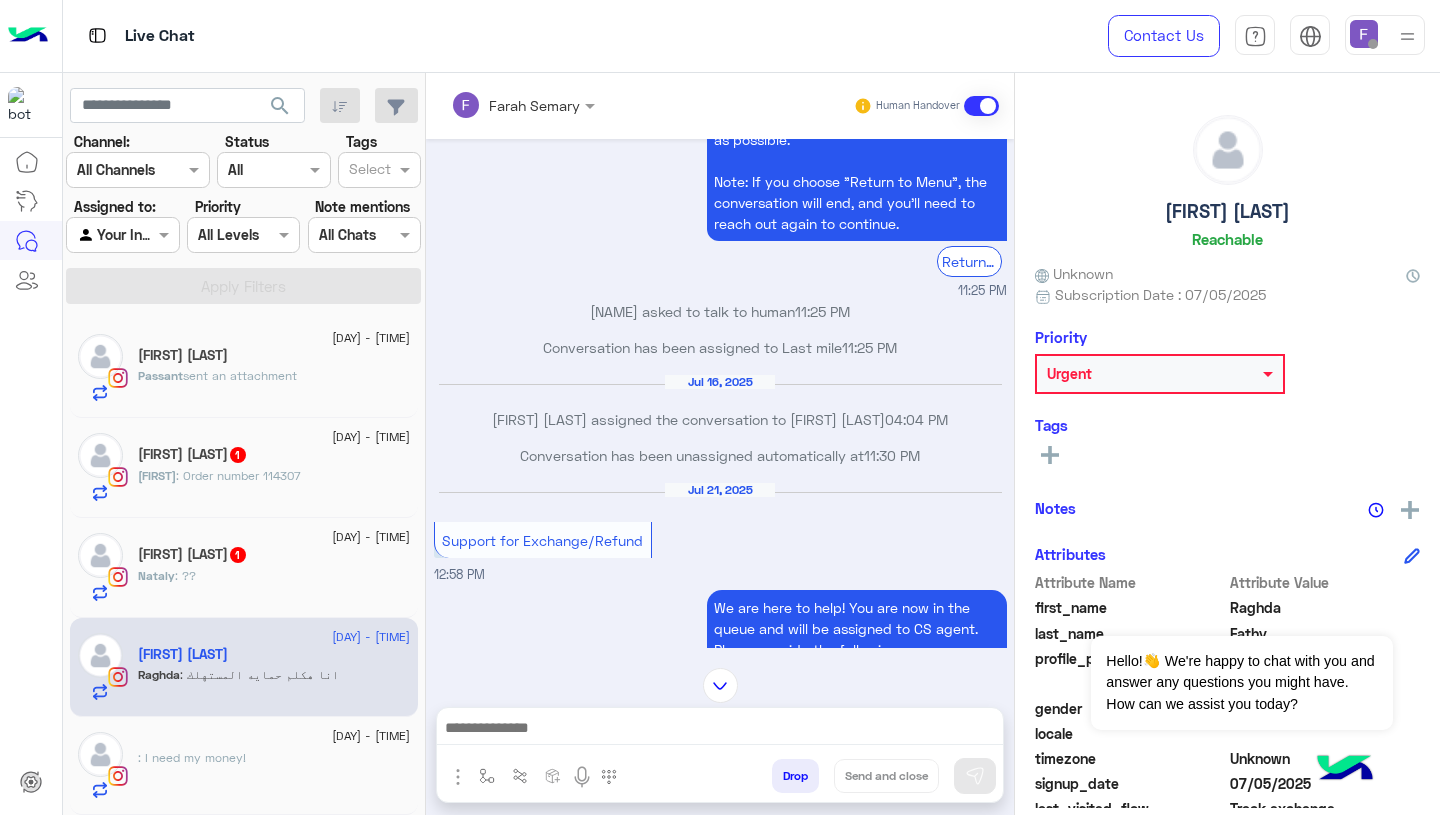 scroll, scrollTop: 4604, scrollLeft: 0, axis: vertical 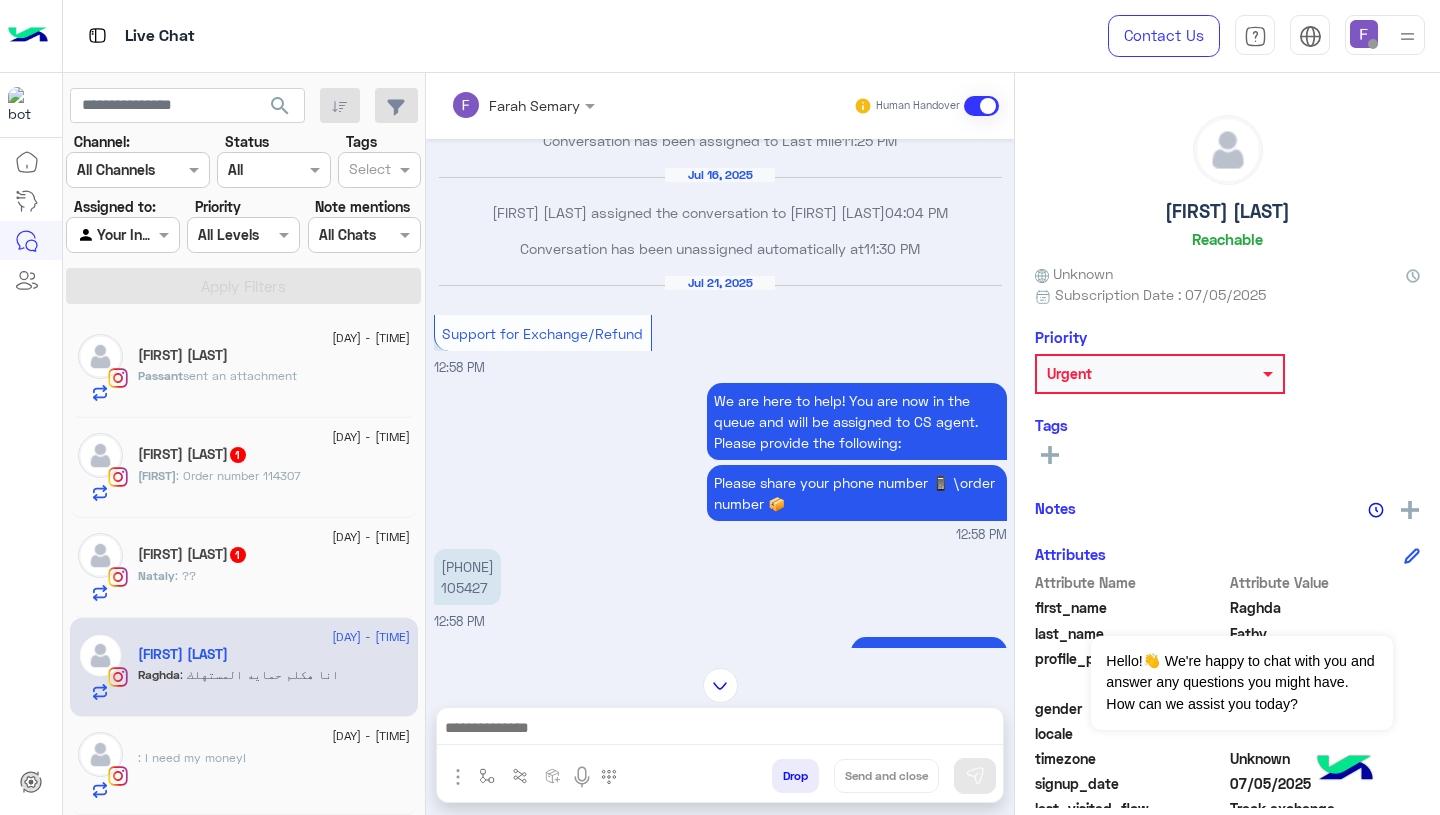 click on "[PHONE] [NUMBER]" at bounding box center [467, 577] 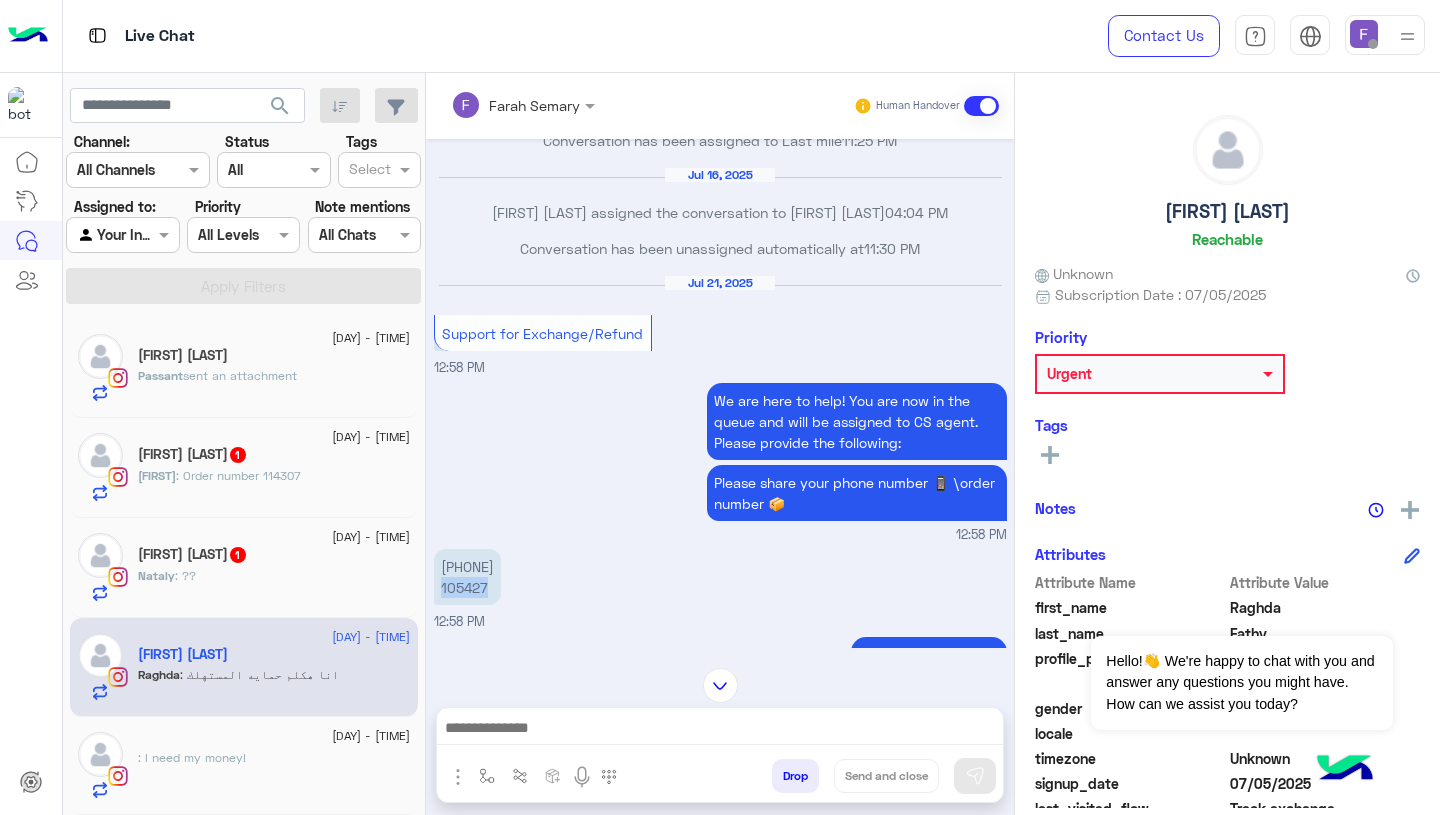 click on "[PHONE] [NUMBER]" at bounding box center [467, 577] 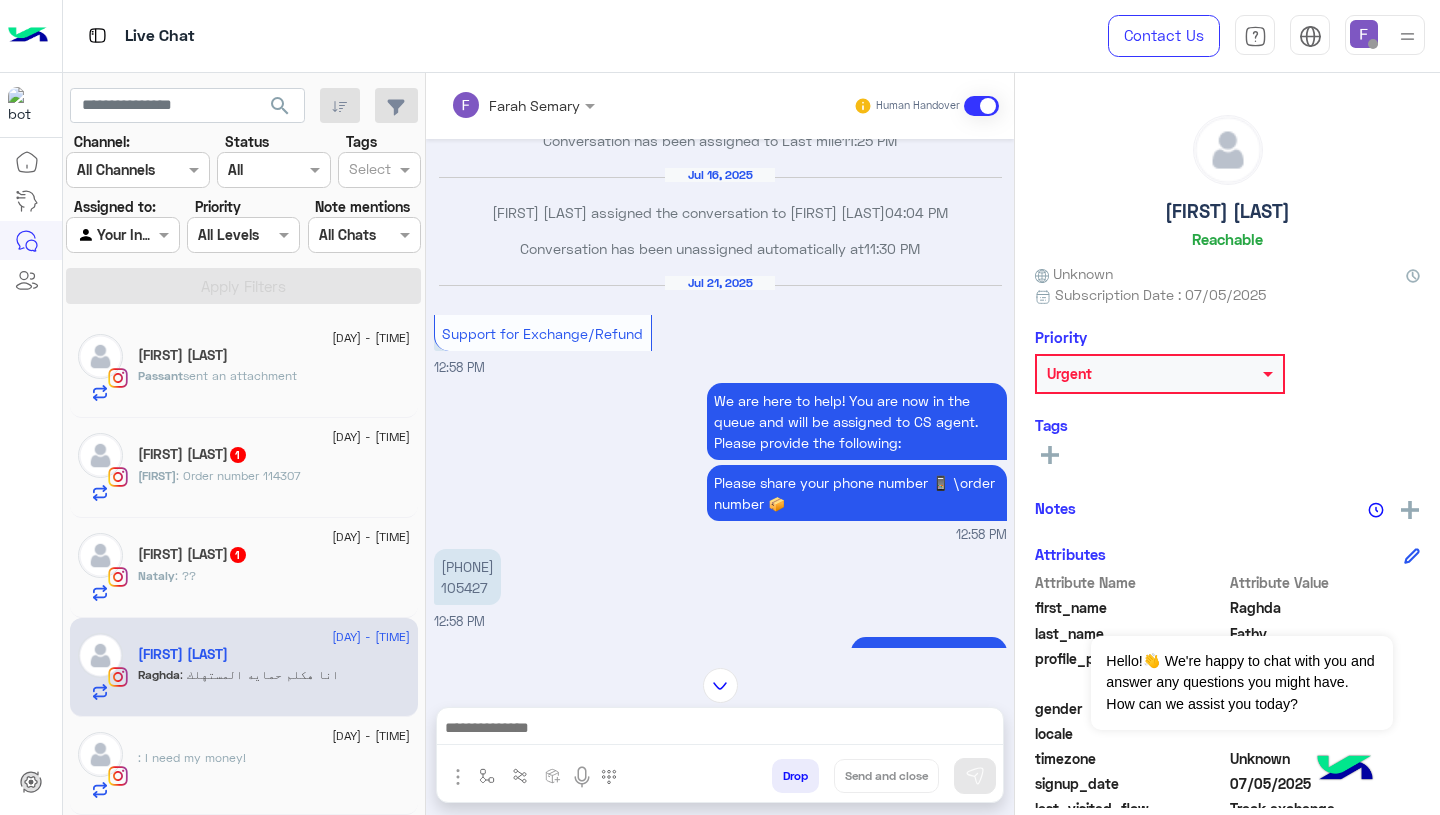 click on "Explain your Request:    [TIME]" at bounding box center (720, 664) 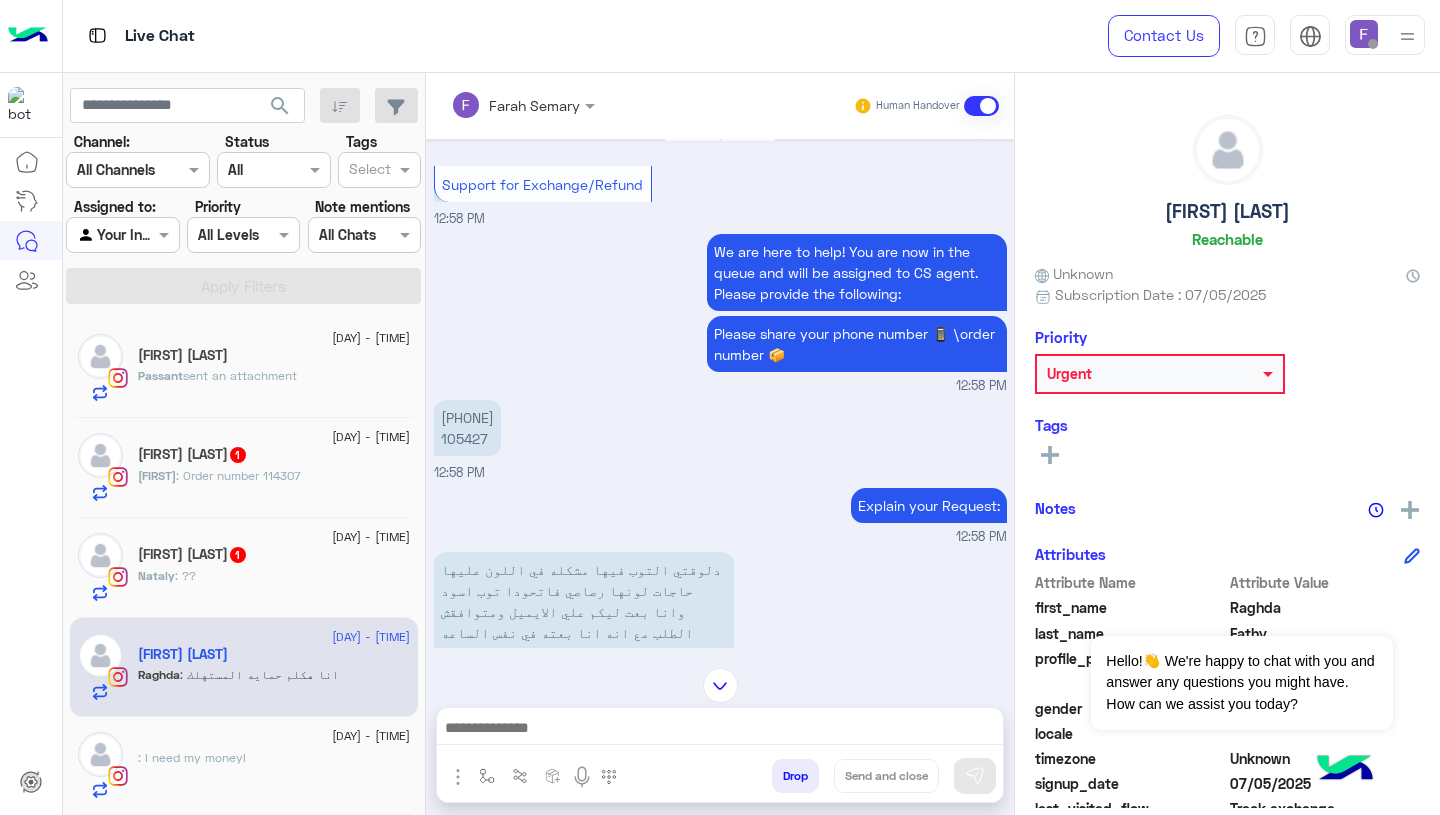 scroll, scrollTop: 5727, scrollLeft: 0, axis: vertical 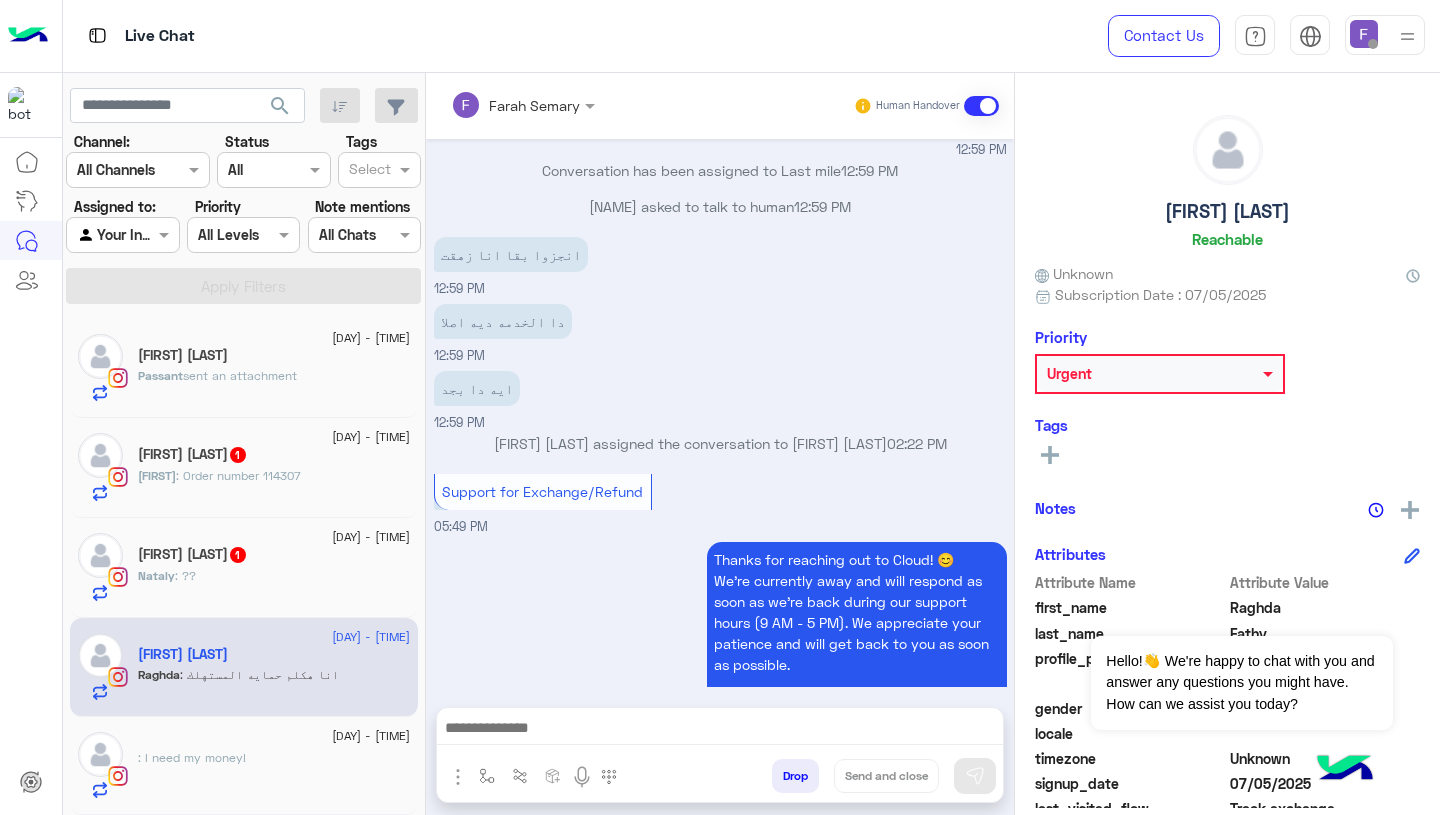 click on "Thanks for reaching out to Cloud! 😊 We're currently away and will respond as soon as we’re back during our support hours (9 AM - 5 PM). We appreciate your patience and will get back to you as soon as possible. Note: If you choose "Return to Menu", the conversation will end, and you’ll need to reach out again to continue.    [TIME]" at bounding box center (720, 663) 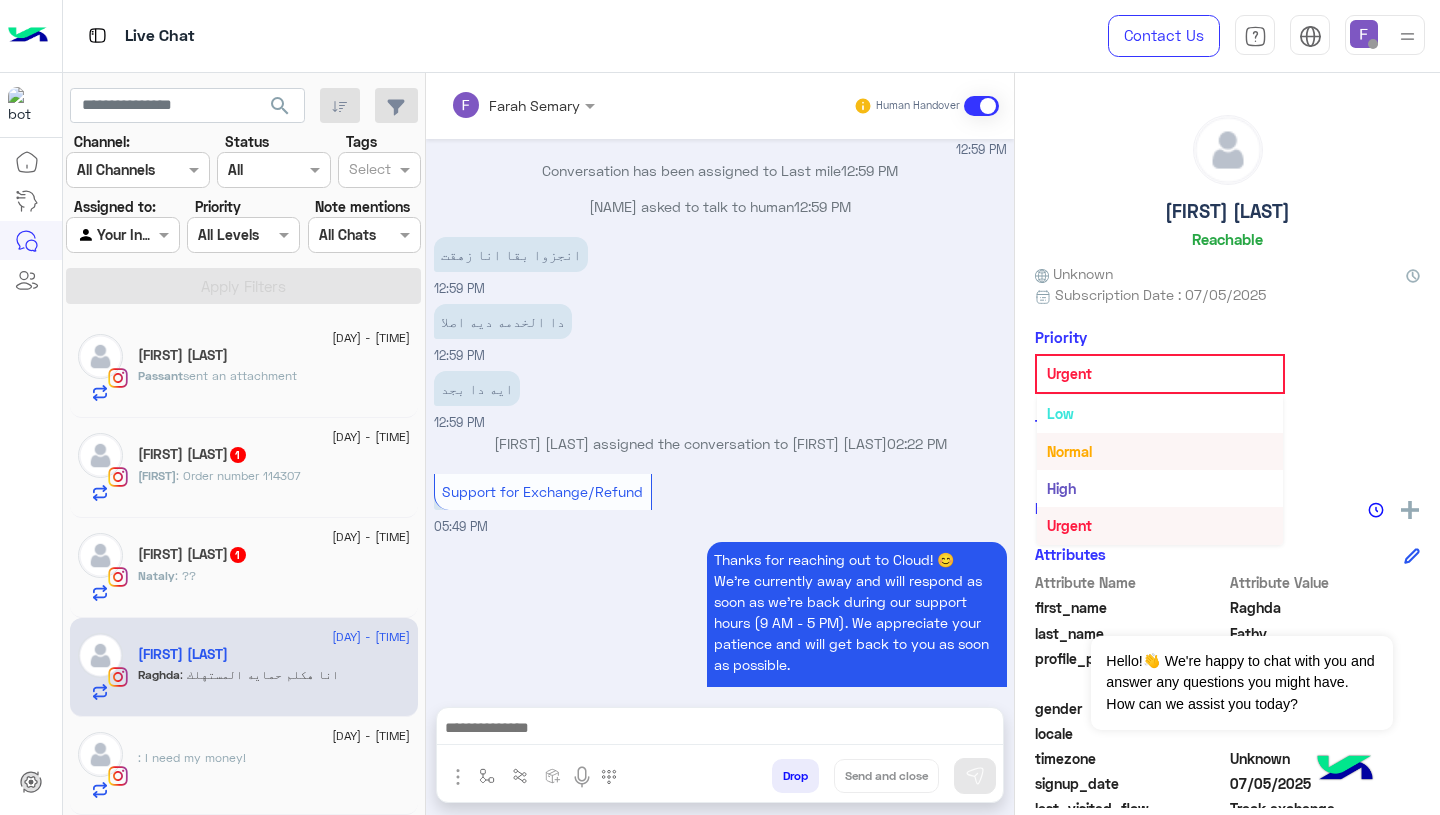 scroll, scrollTop: 0, scrollLeft: 0, axis: both 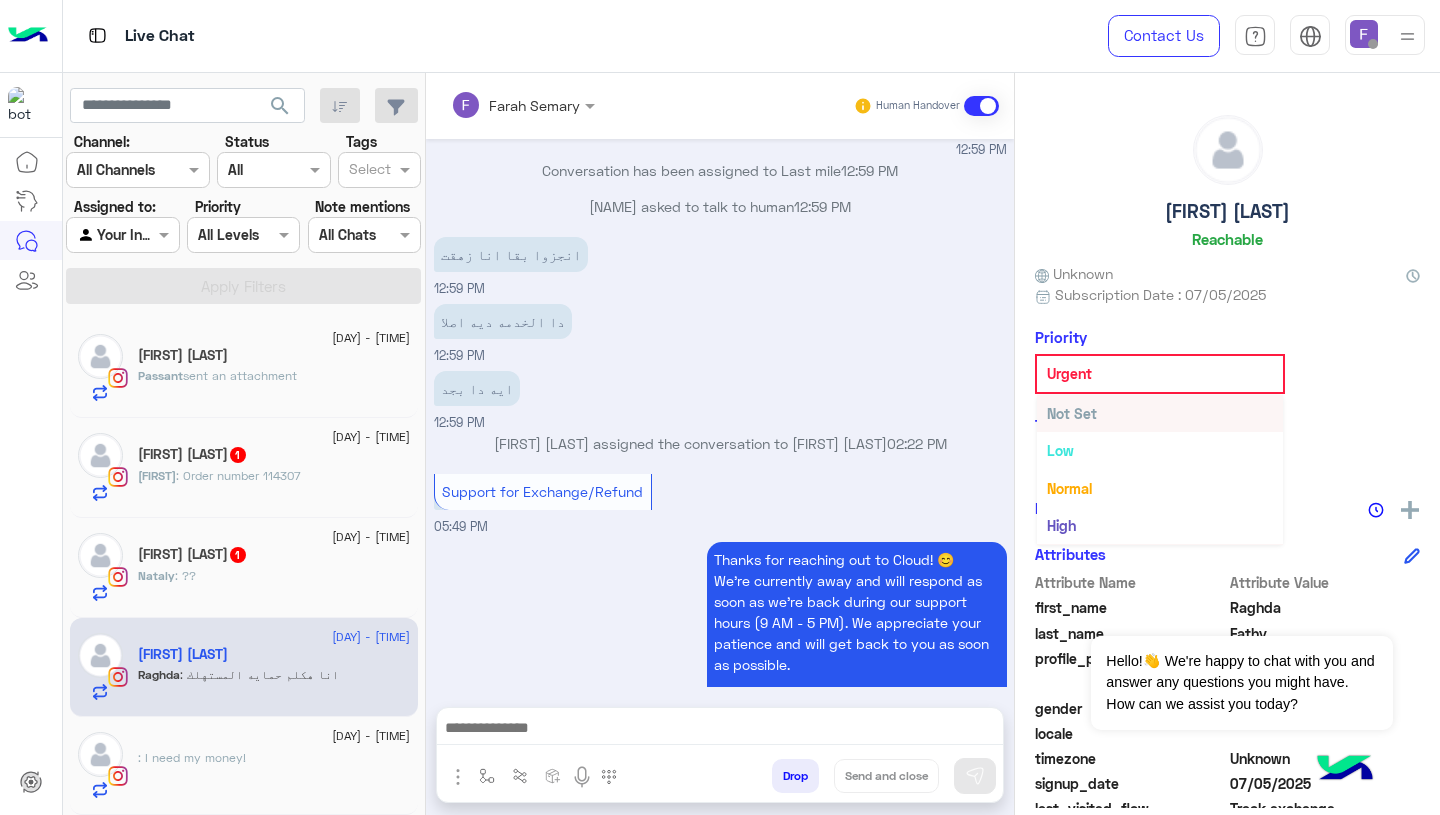 click on "Not Set" at bounding box center [1160, 413] 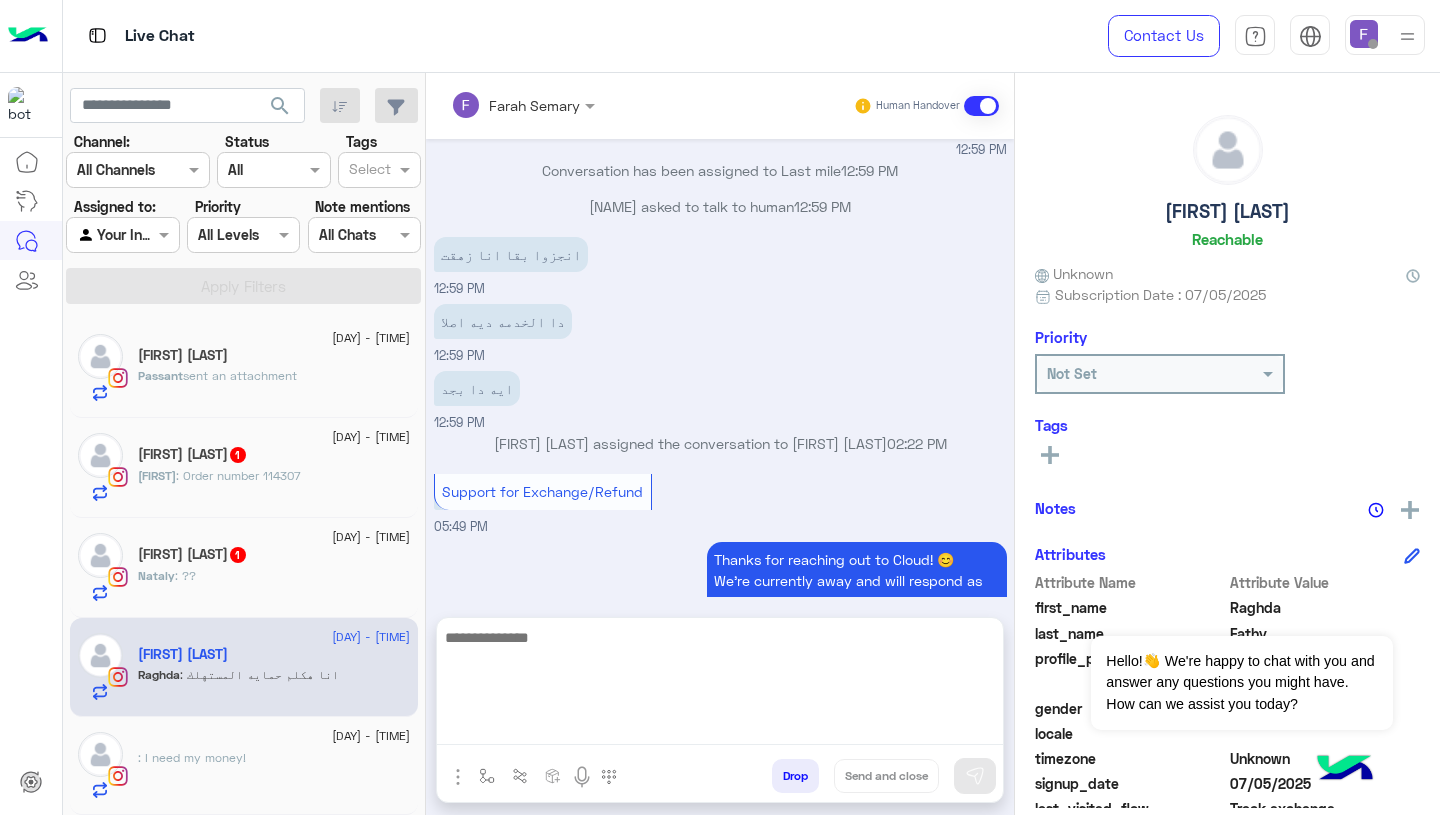 click at bounding box center (720, 685) 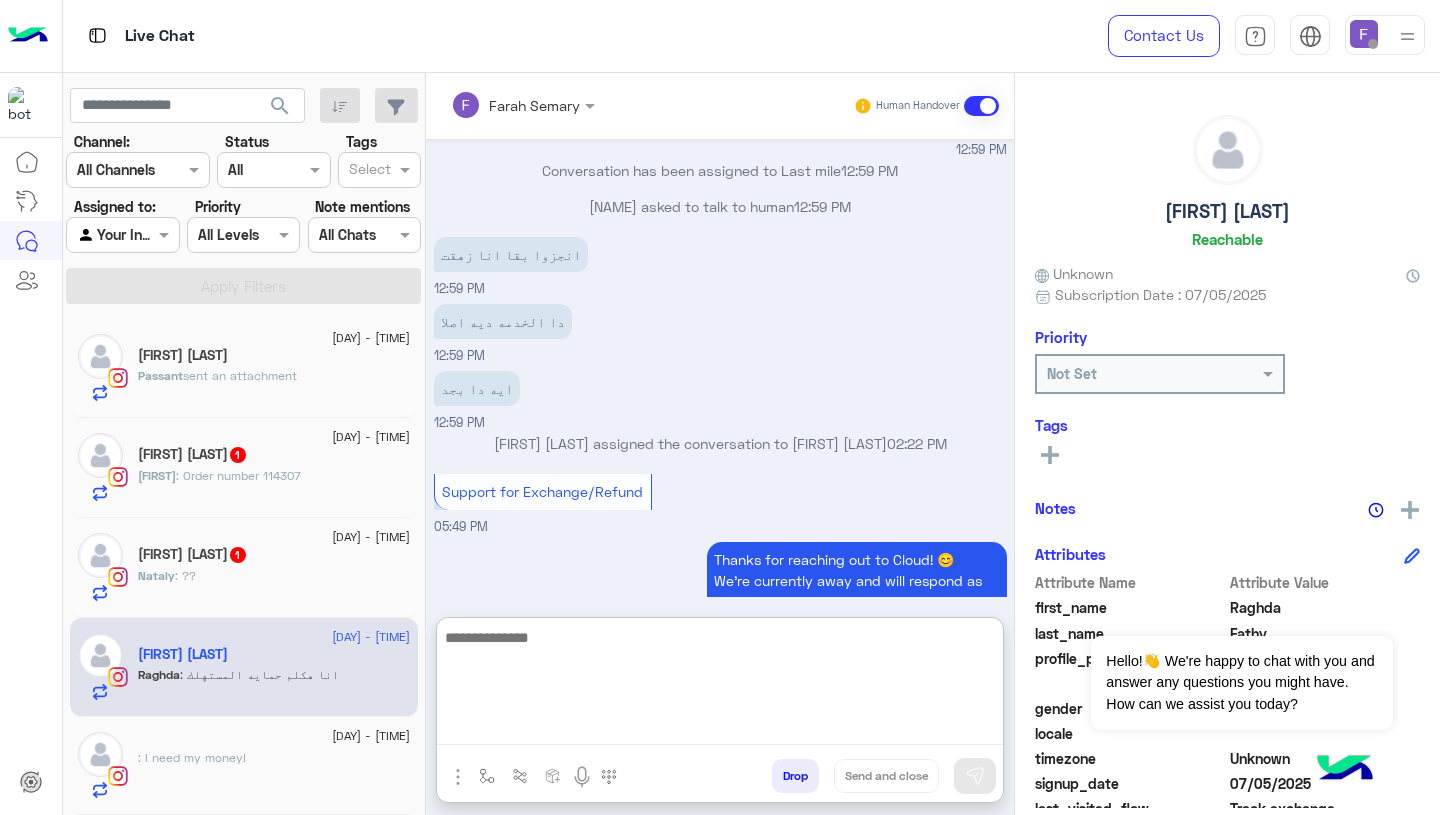 scroll, scrollTop: 5766, scrollLeft: 0, axis: vertical 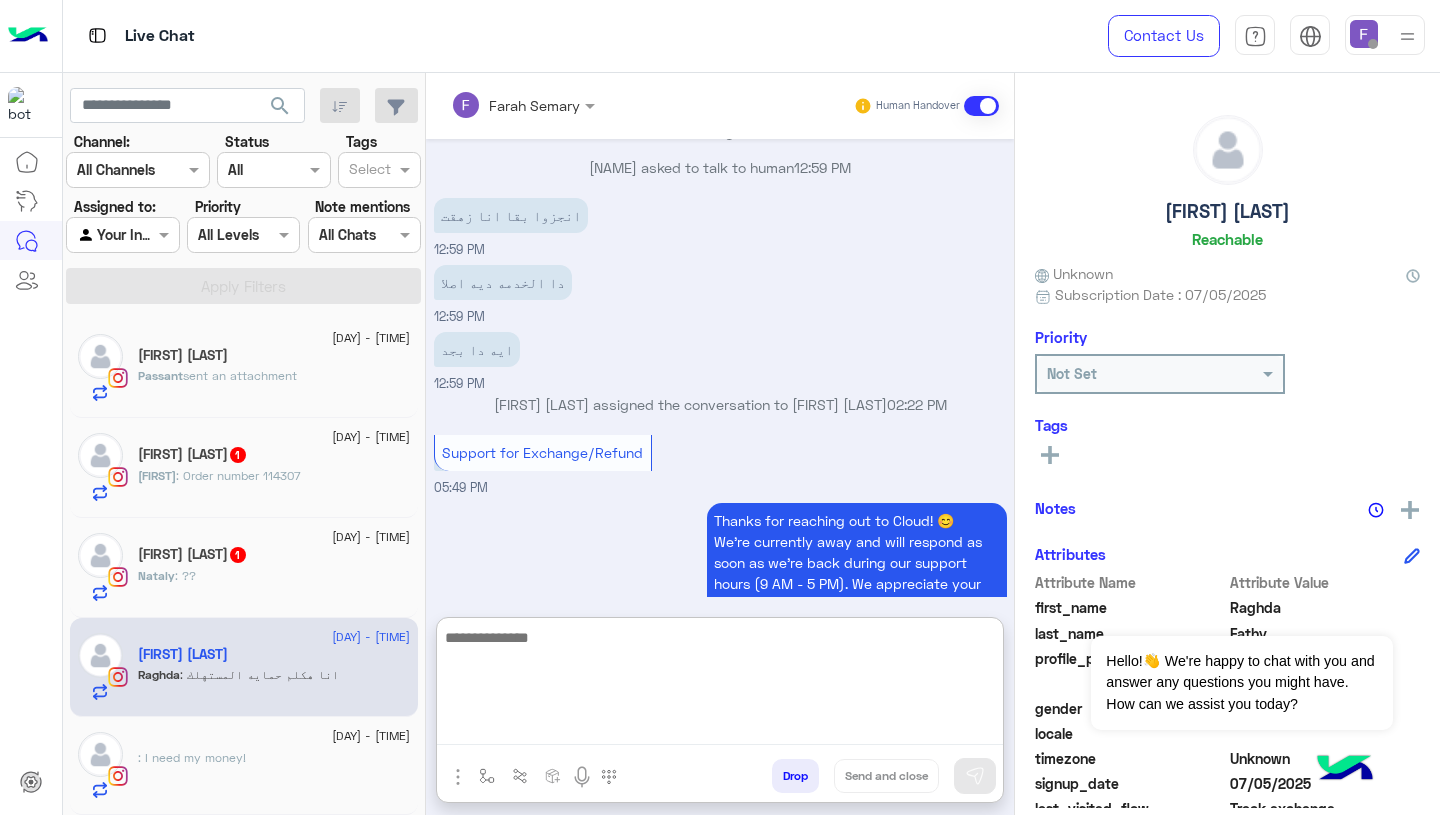 paste on "**********" 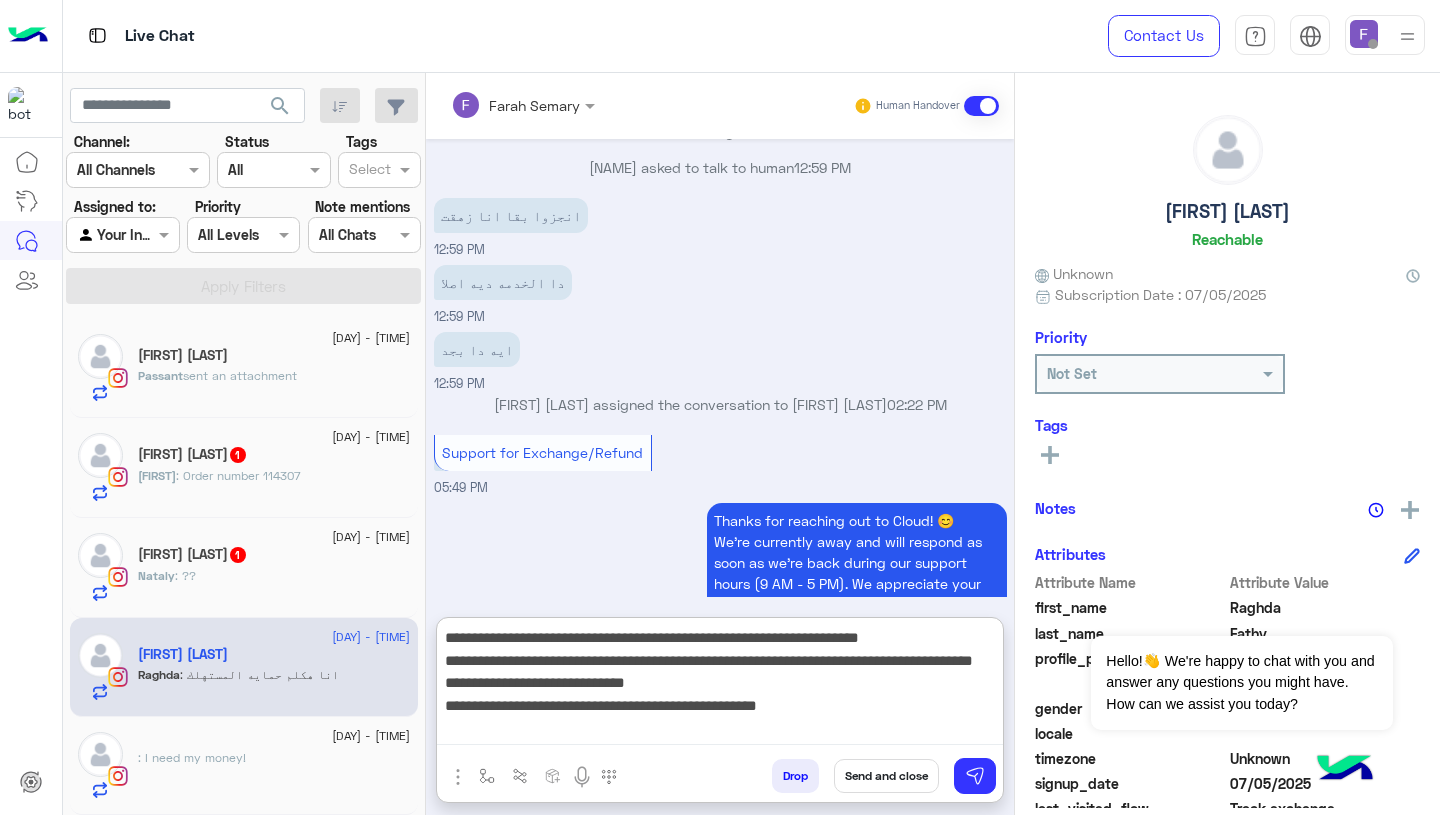 type 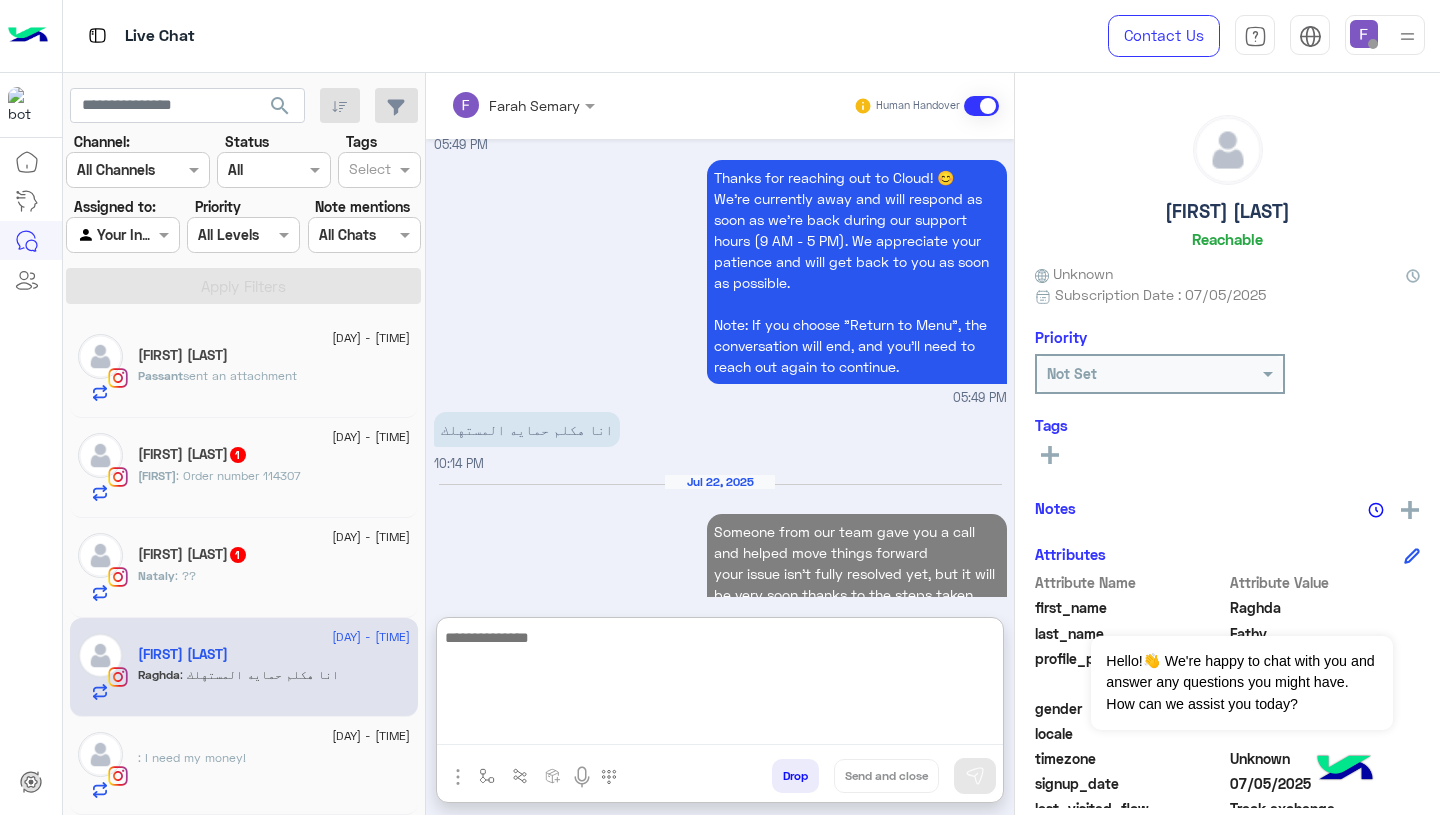 scroll, scrollTop: 6064, scrollLeft: 0, axis: vertical 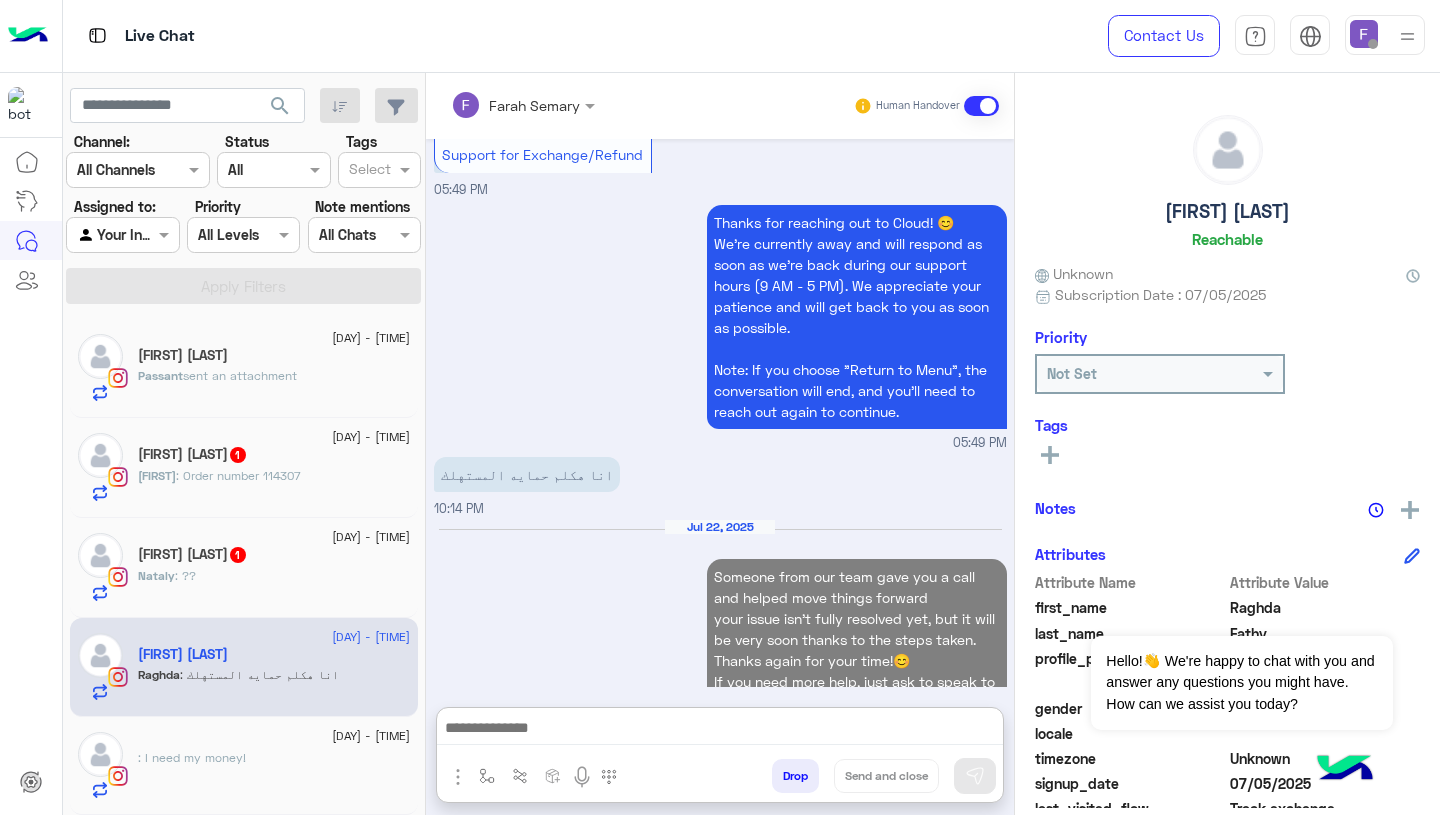 click on "[MONTH] [DAY], [YEAR] Someone from our team gave you a call and helped move things forward  your issue isn’t fully resolved yet, but it will be very soon thanks to the steps taken. Thanks again for your time!😊  If you need more help, just ask to speak to support.   [TIME]" at bounding box center [720, 631] 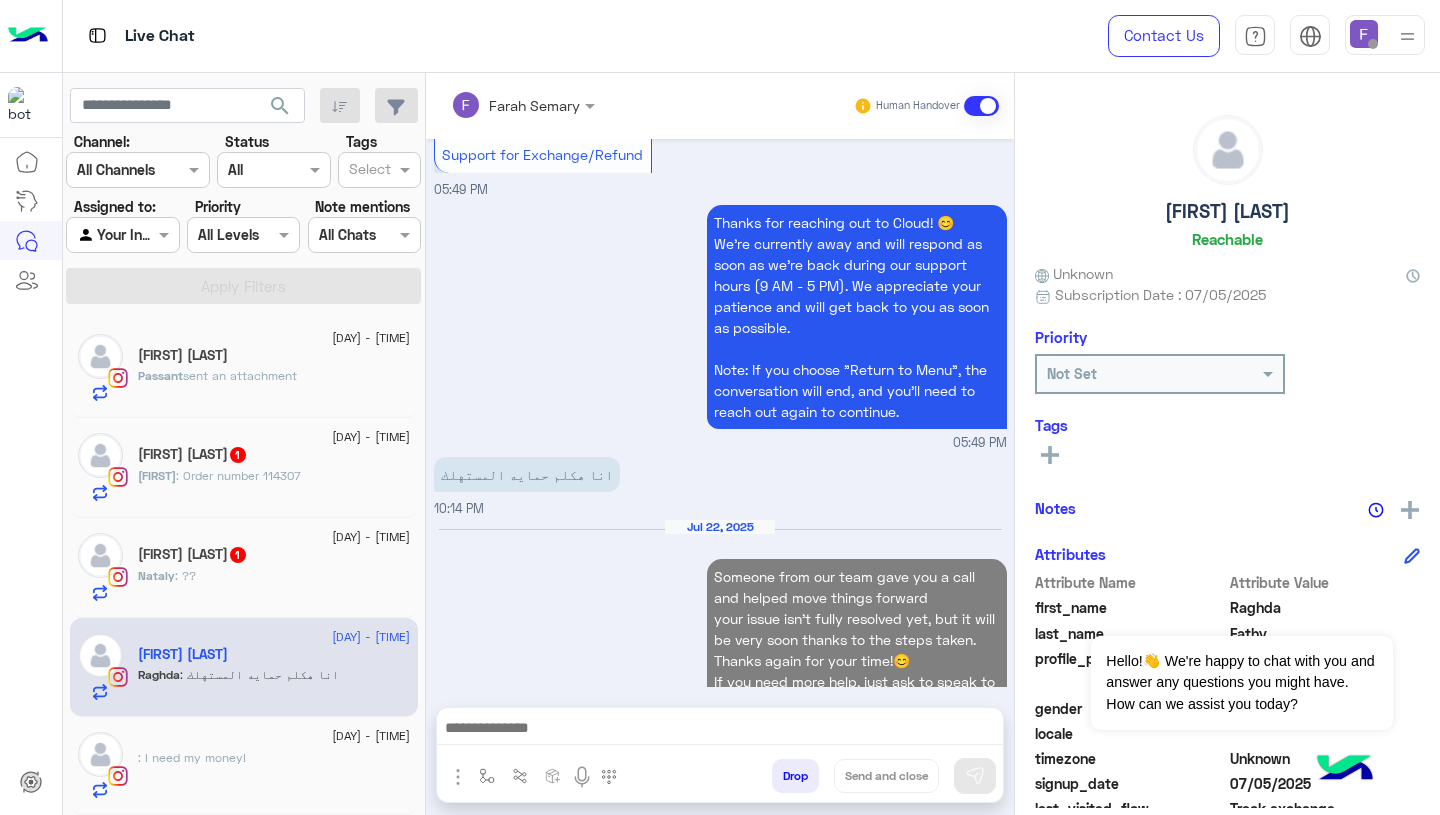 scroll, scrollTop: 5974, scrollLeft: 0, axis: vertical 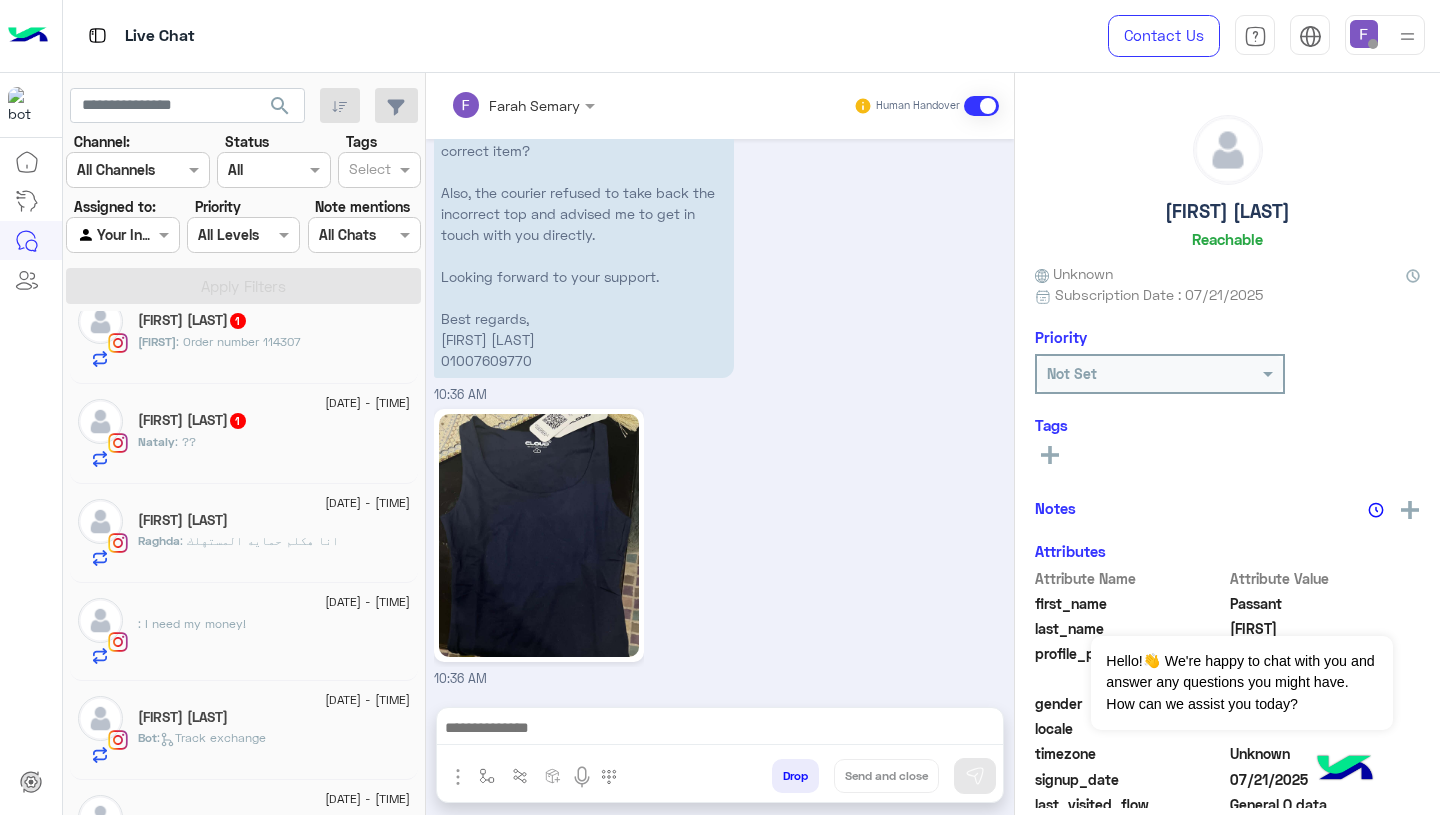click on "Raghda : انا هكلم حمايه المستهلك" 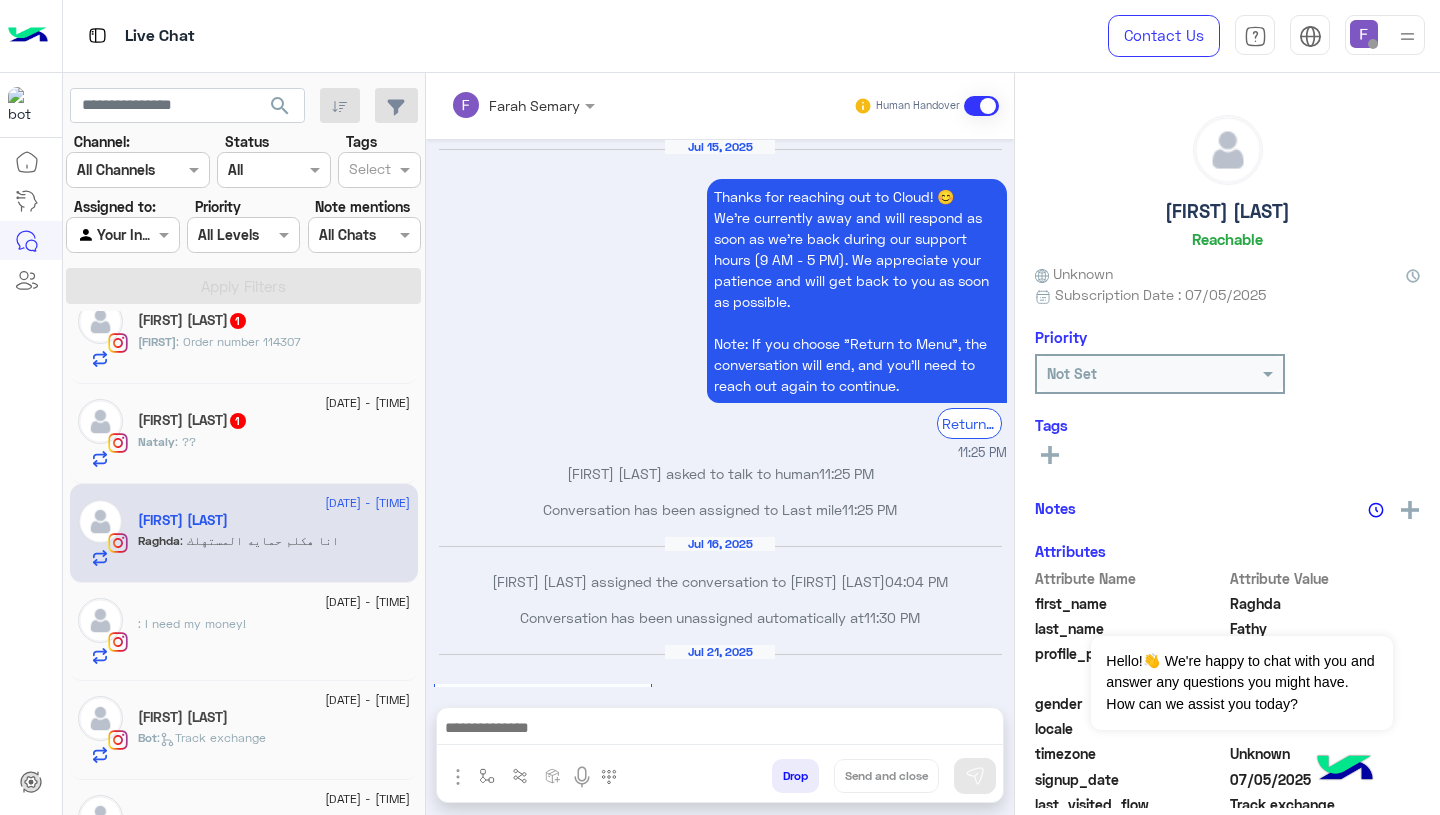 scroll, scrollTop: 1638, scrollLeft: 0, axis: vertical 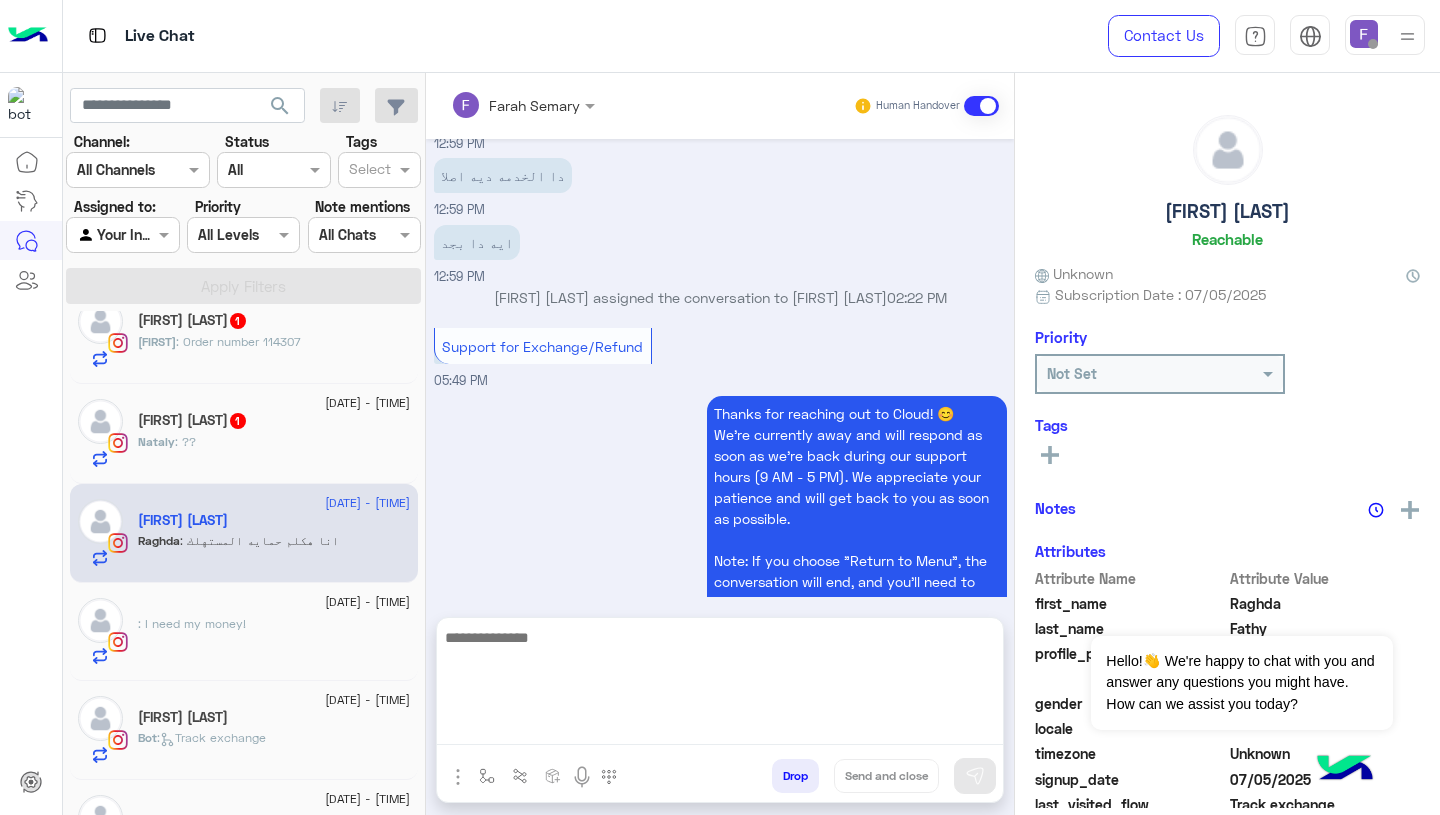 click at bounding box center [720, 685] 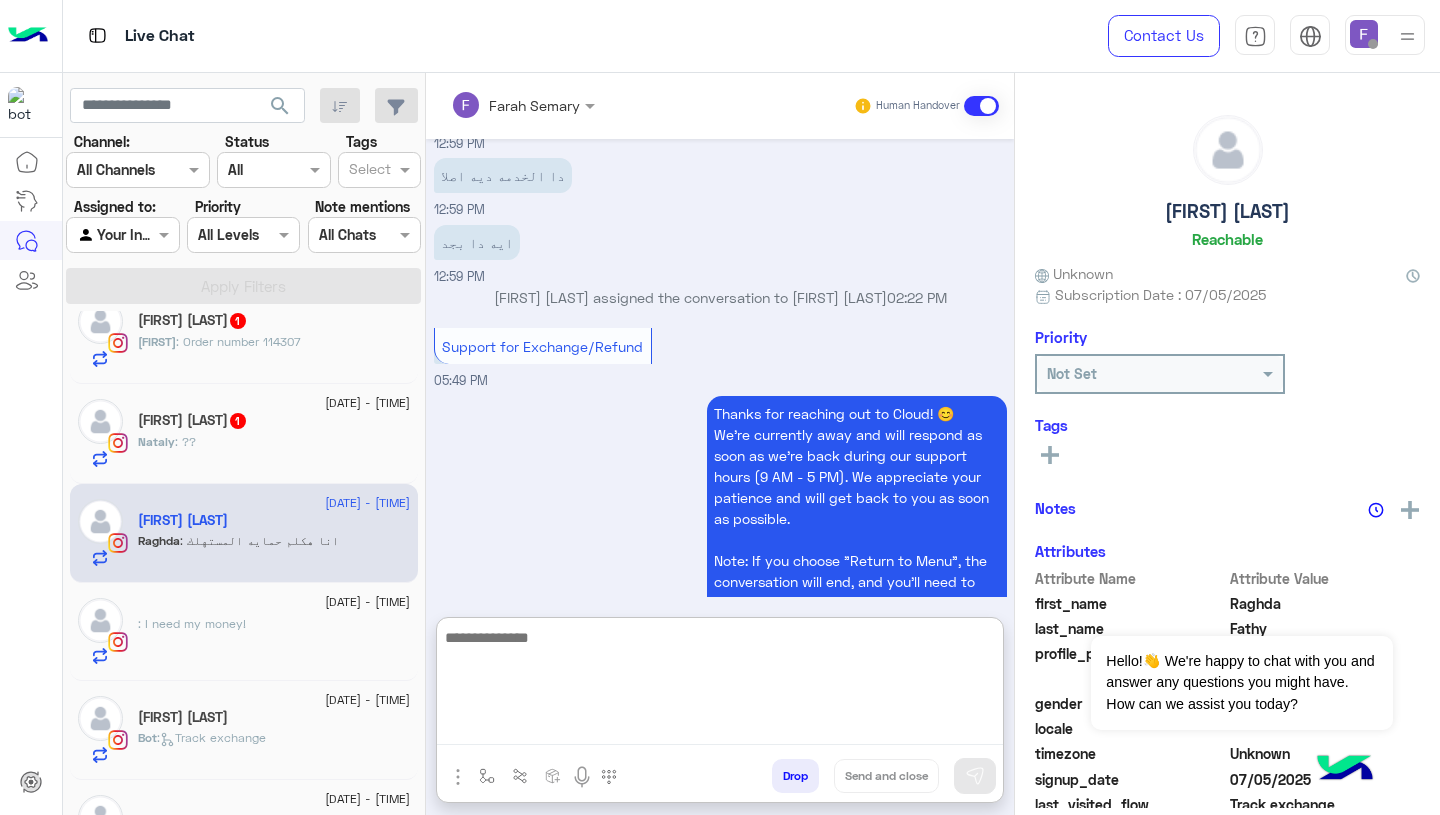 paste on "**********" 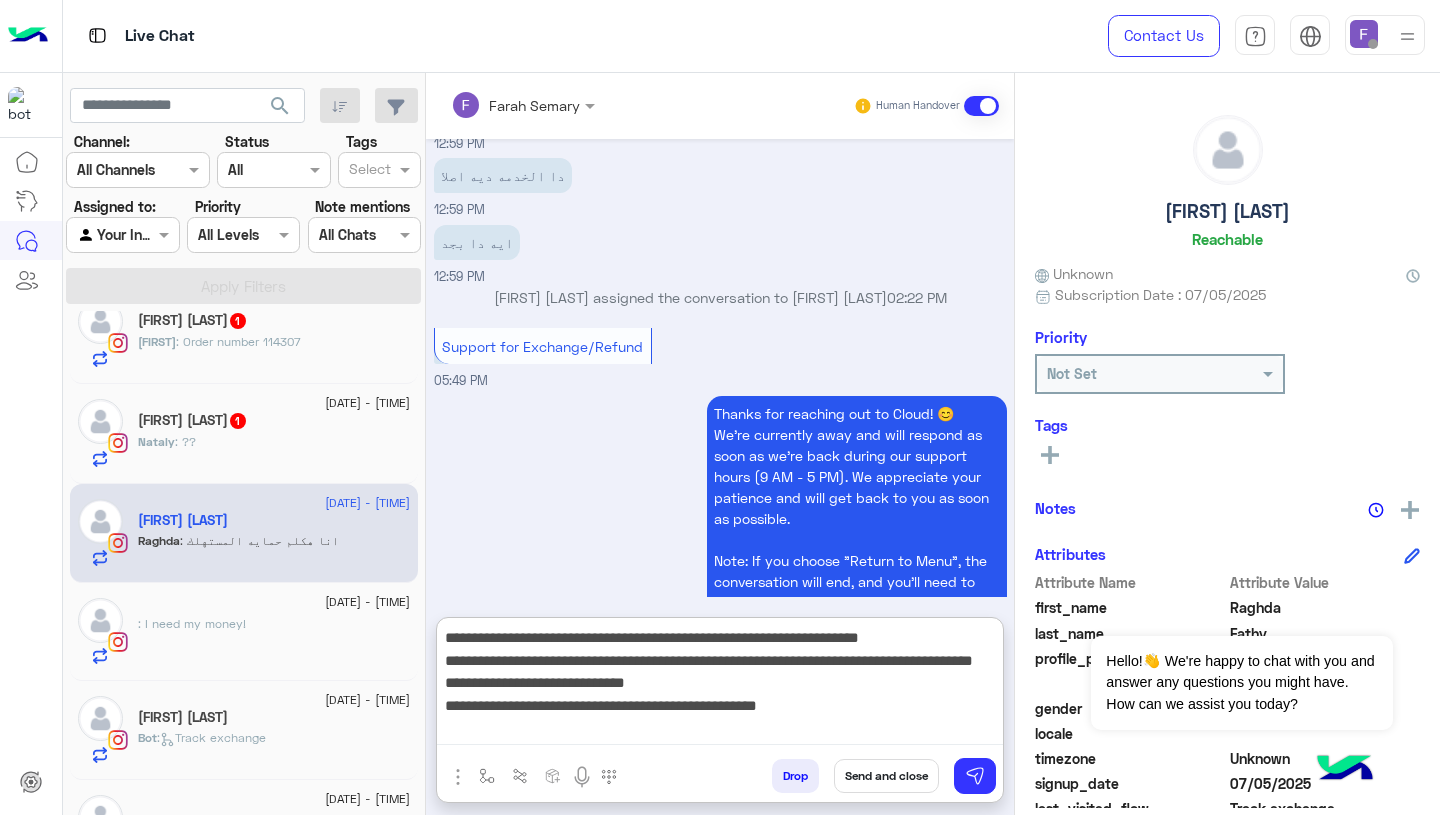 type 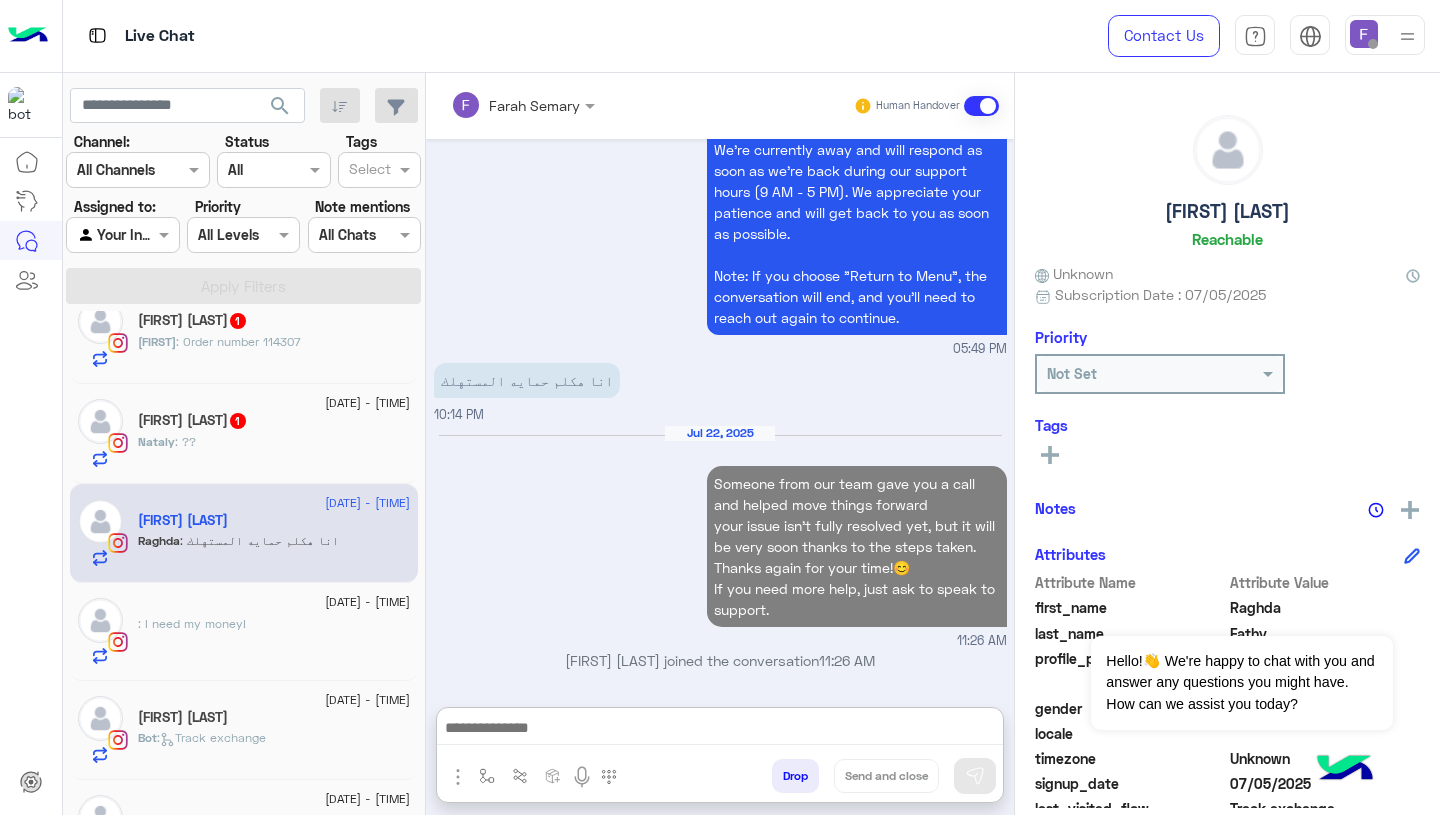 click on "Jul 22, 2025  Someone from our team gave you a call and helped move things forward  your issue isn’t fully resolved yet, but it will be very soon thanks to the steps taken. Thanks again for your time!😊  If you need more help, just ask to speak to support.   11:26 AM" at bounding box center [720, 537] 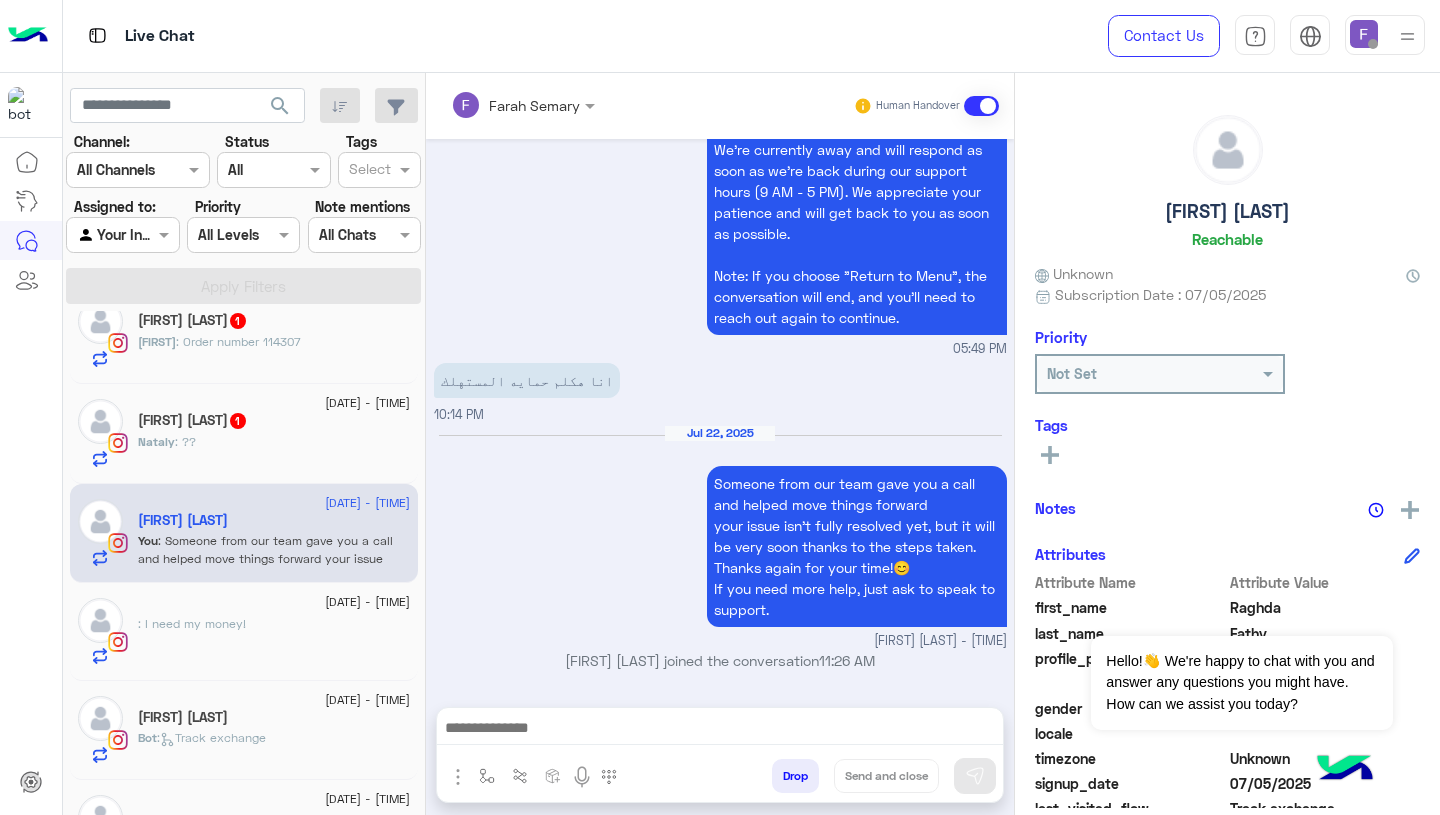 scroll, scrollTop: 1921, scrollLeft: 0, axis: vertical 